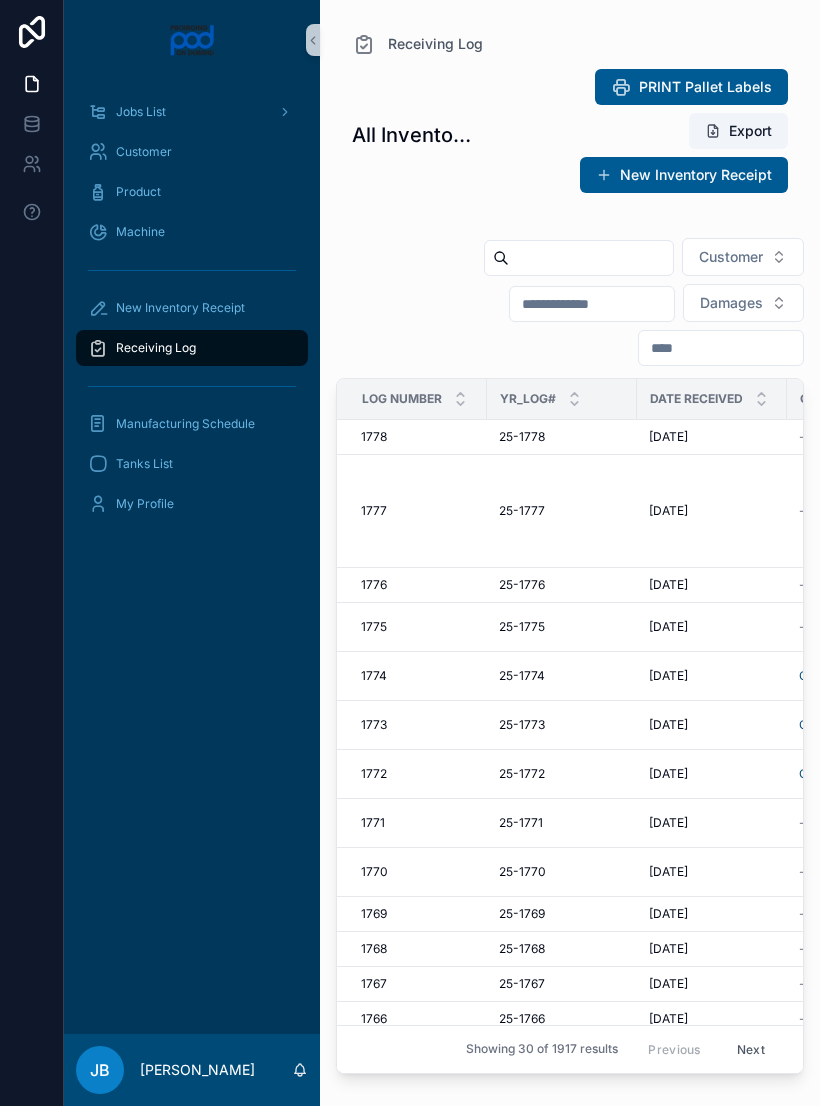 scroll, scrollTop: 0, scrollLeft: 0, axis: both 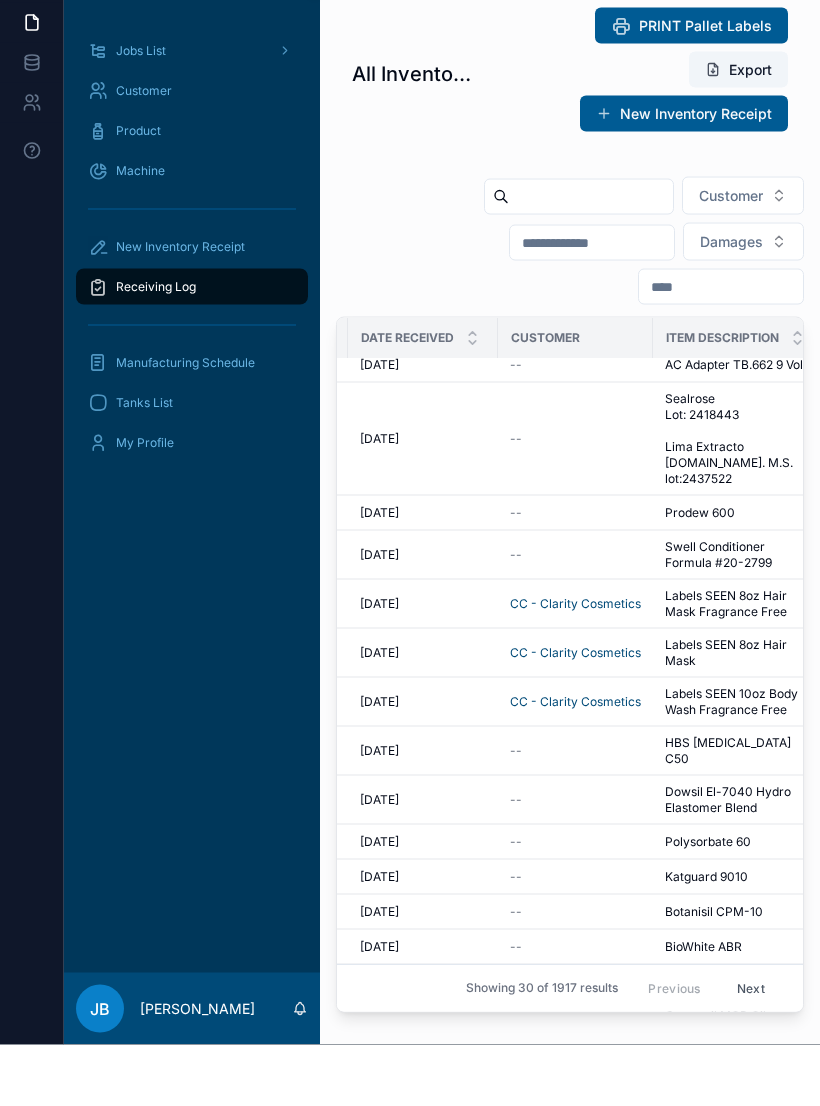 click on "--" at bounding box center [575, 574] 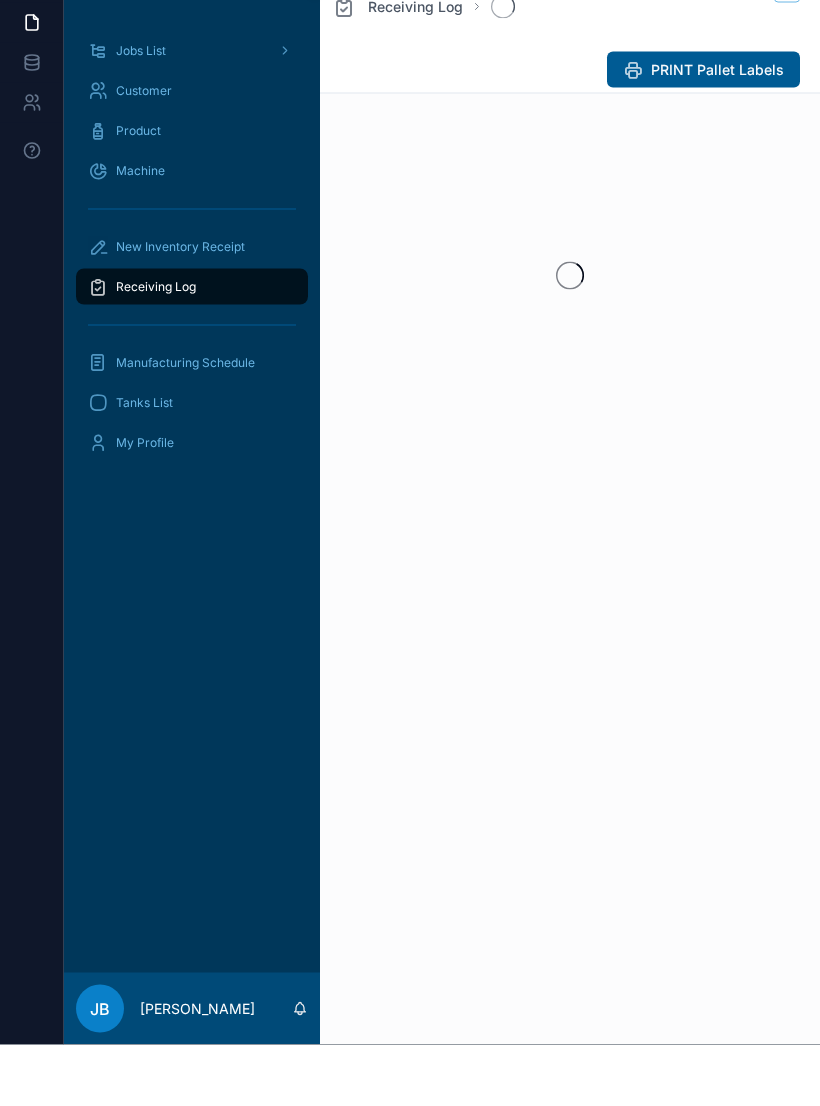 scroll, scrollTop: 31, scrollLeft: 0, axis: vertical 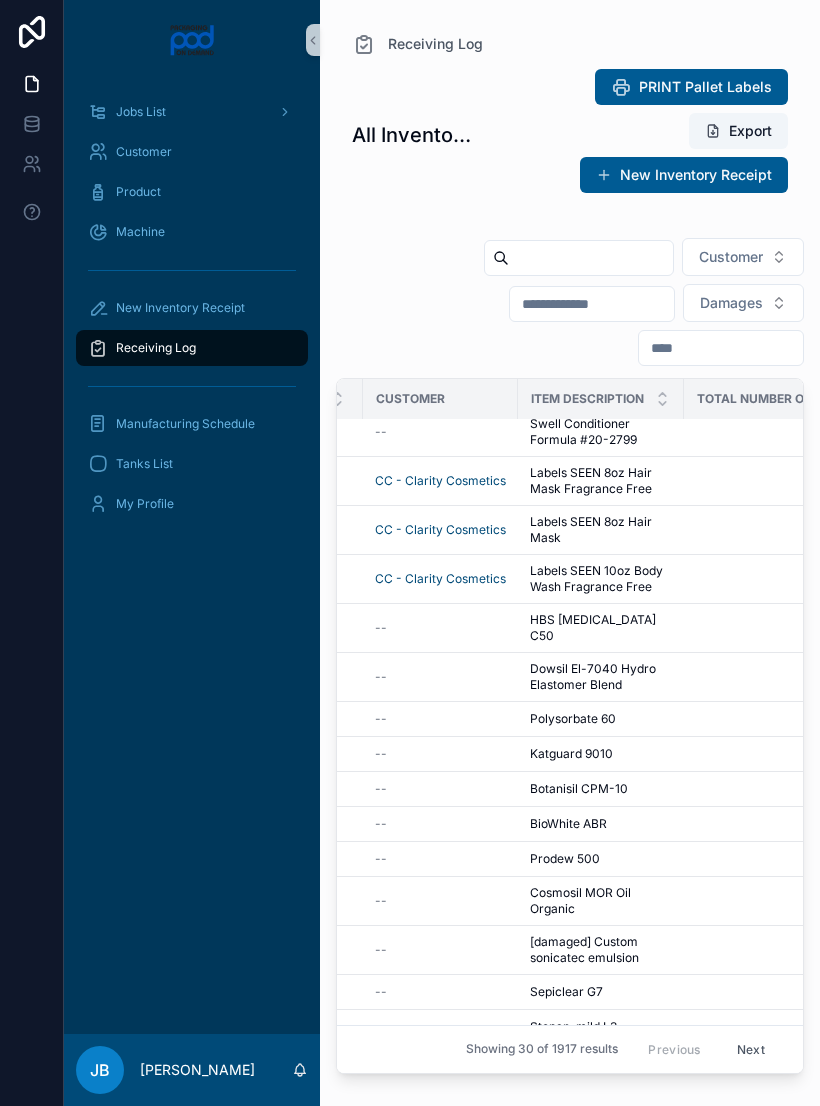 click on "Polysorbate 60" at bounding box center [573, 719] 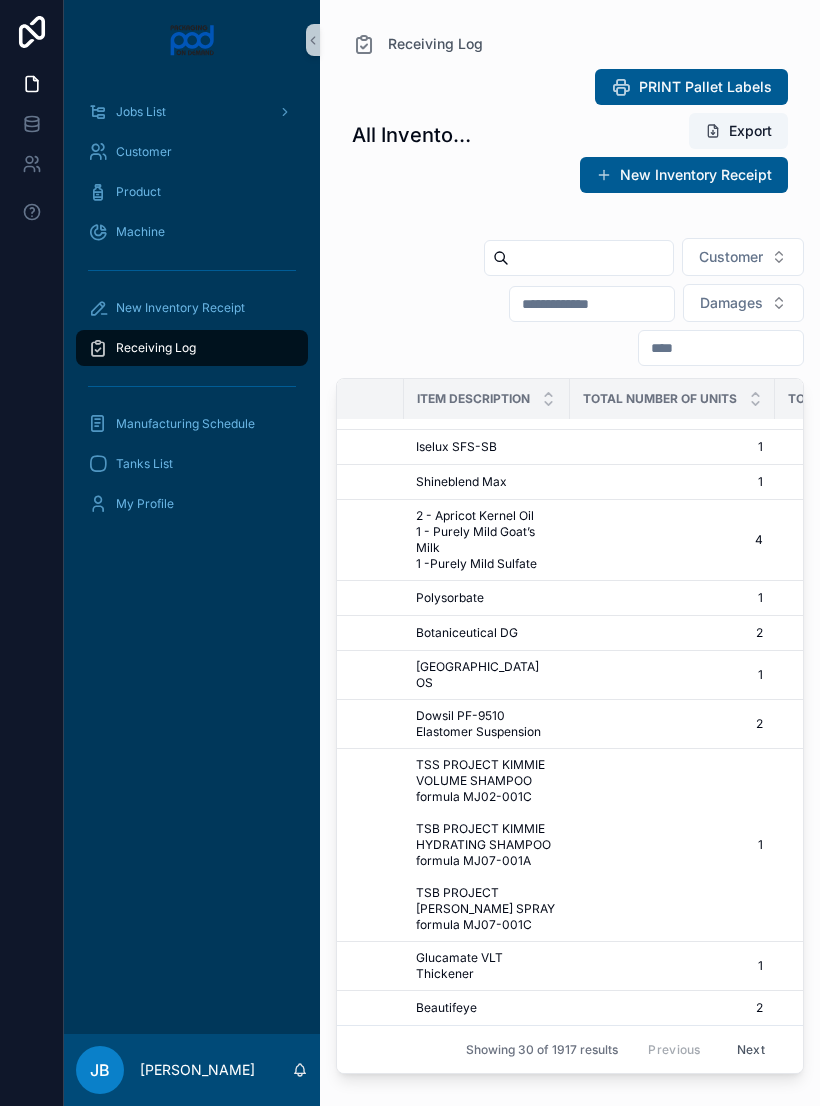 scroll, scrollTop: 989, scrollLeft: 533, axis: both 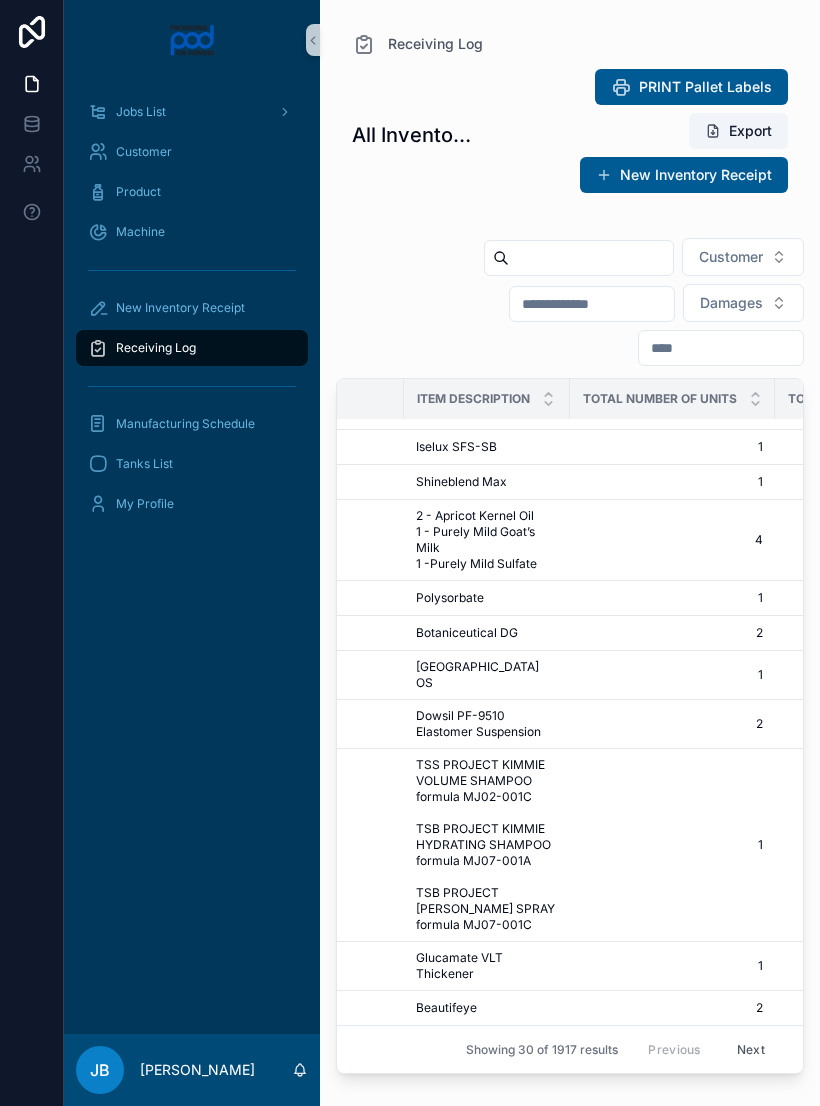click on "Polysorbate" at bounding box center [450, 598] 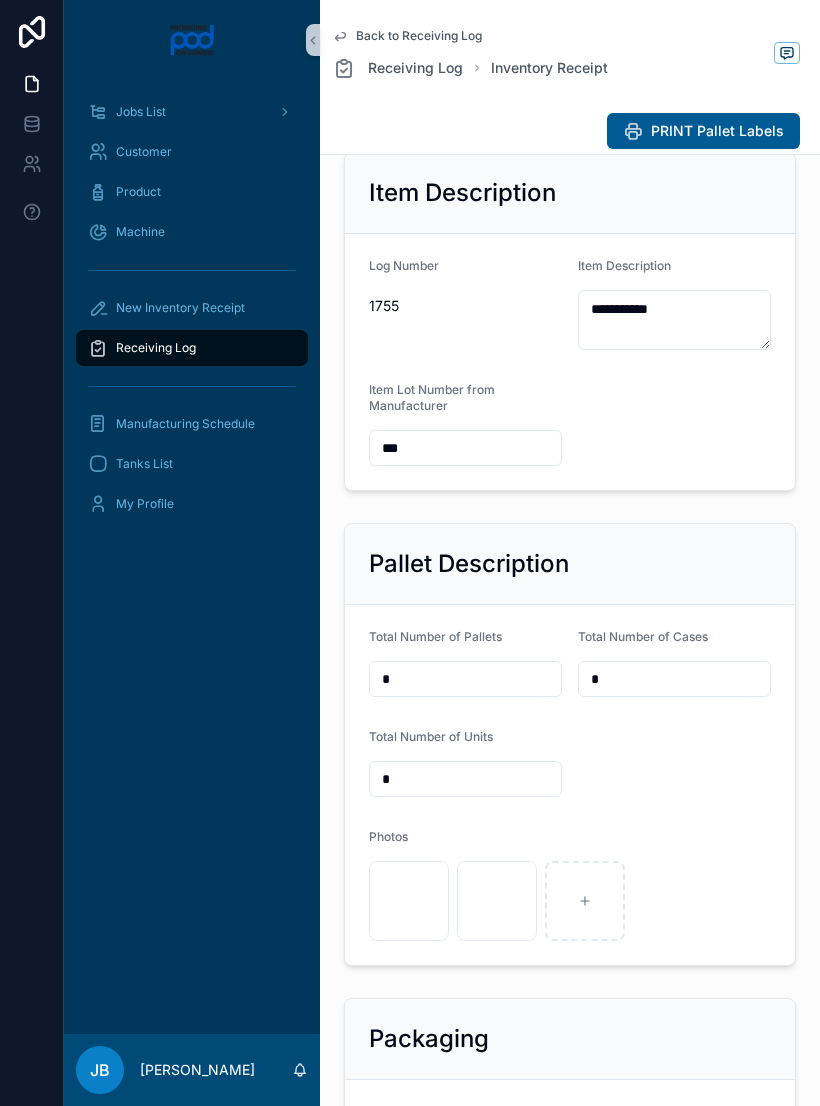 scroll, scrollTop: 197, scrollLeft: 0, axis: vertical 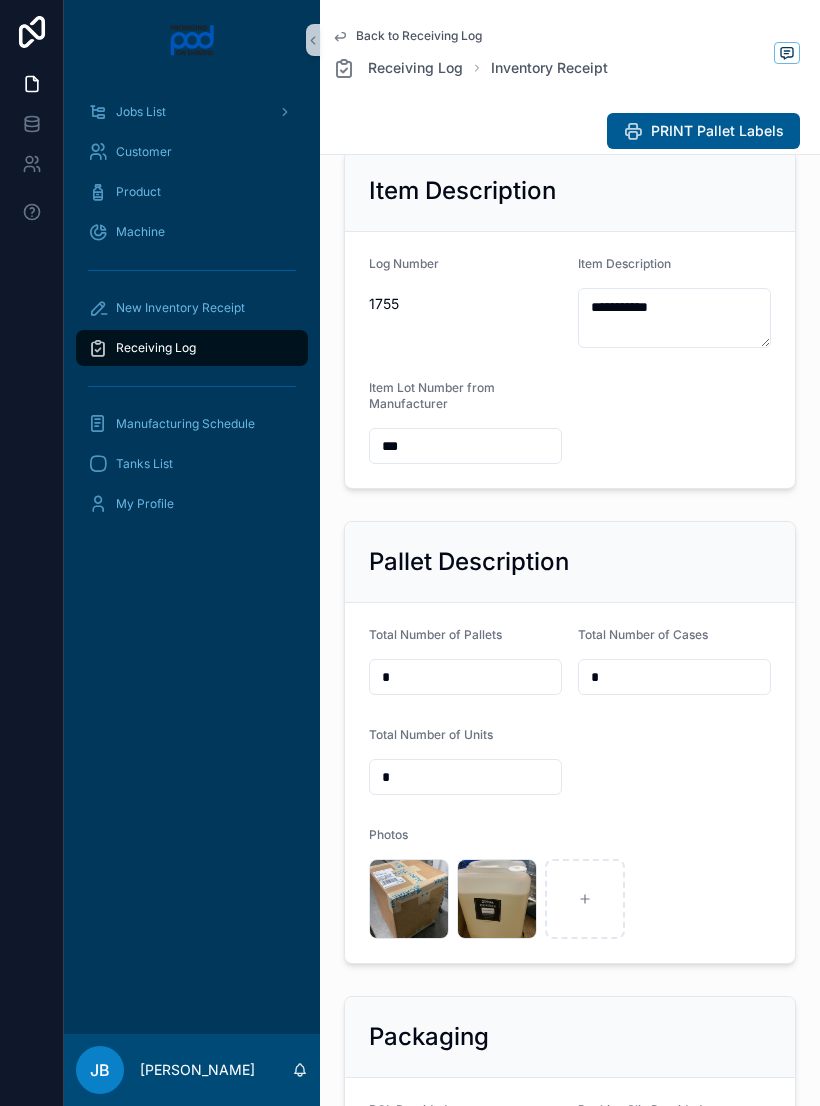click 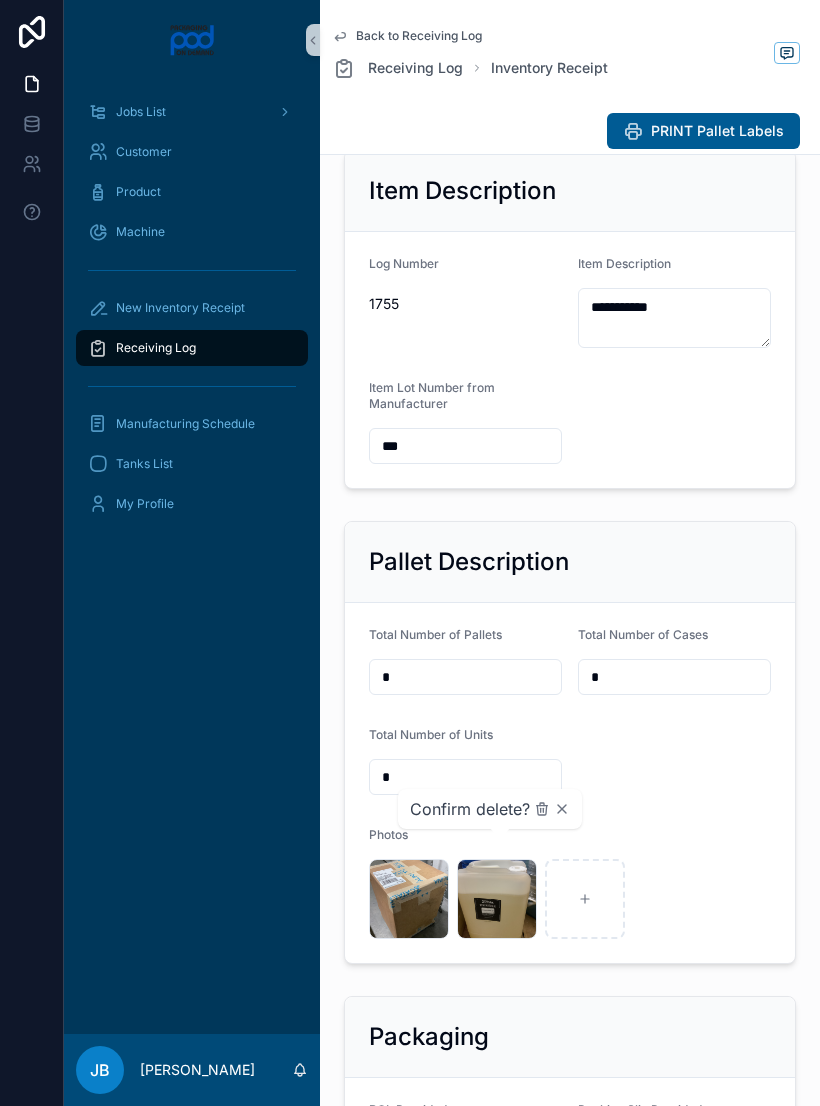 click on "image .jpg" at bounding box center (497, 899) 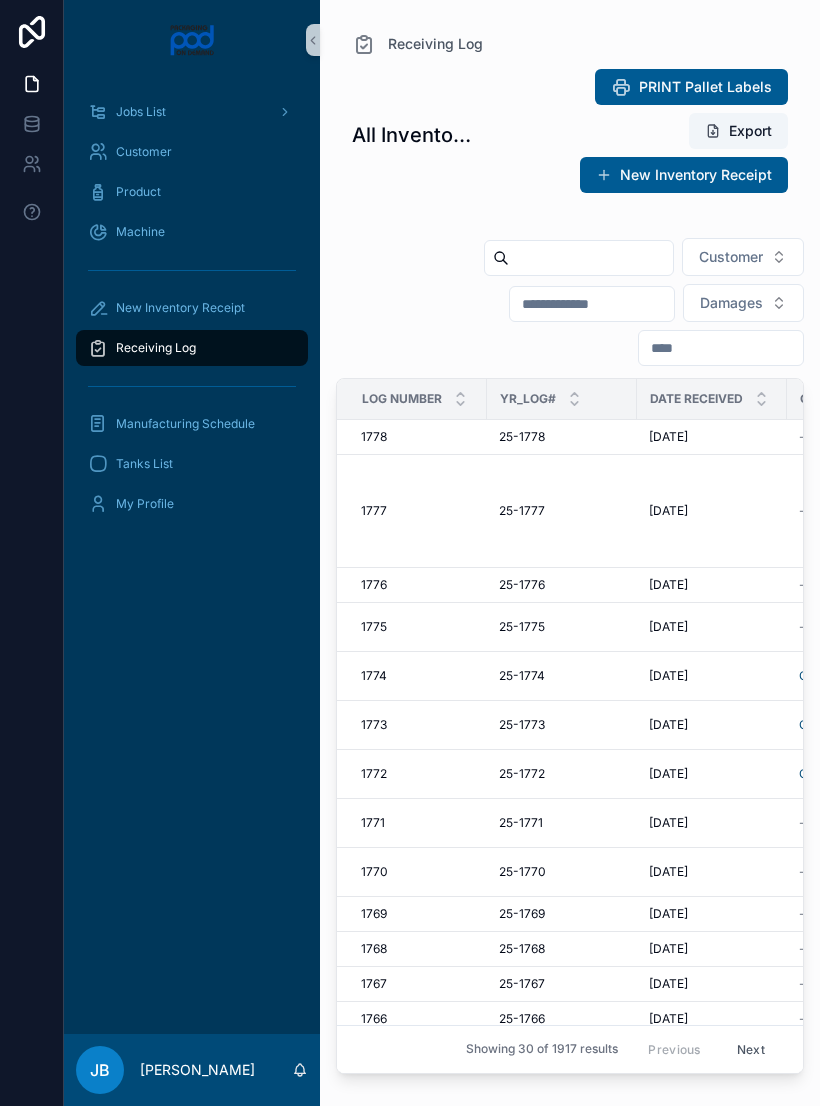 scroll, scrollTop: 0, scrollLeft: 0, axis: both 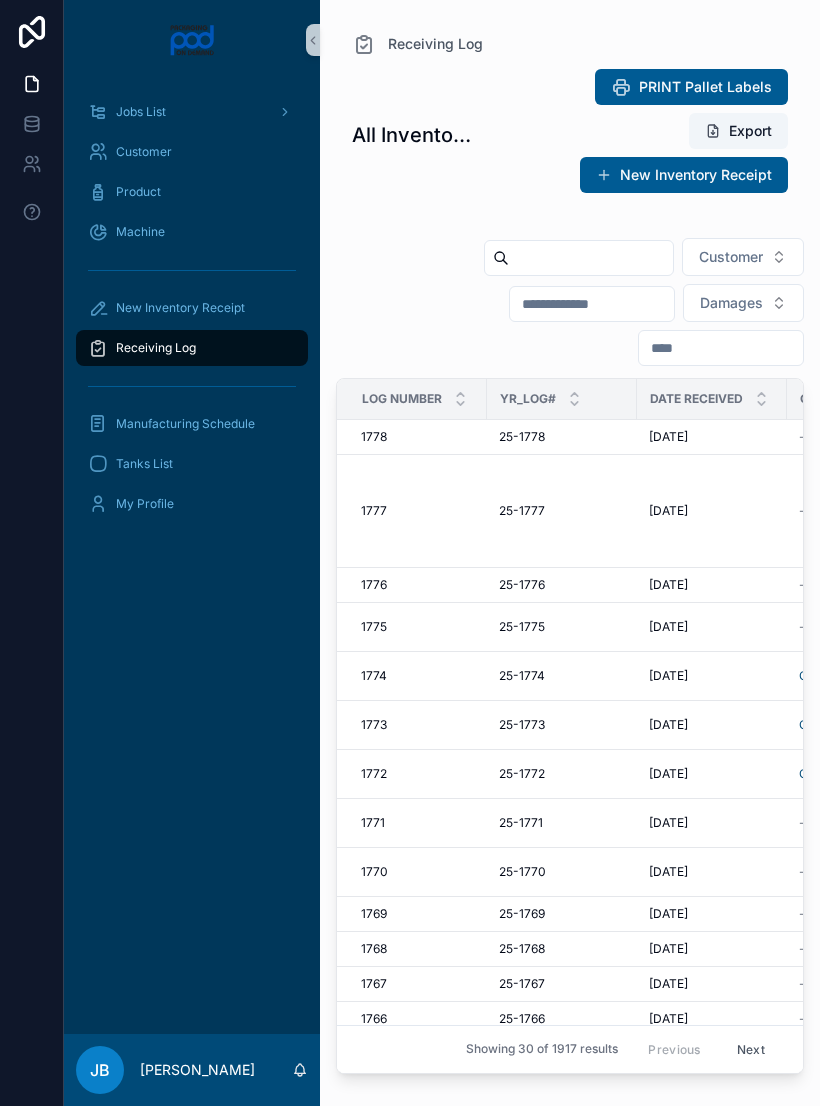 click on "25-1770 25-1770" at bounding box center [562, 872] 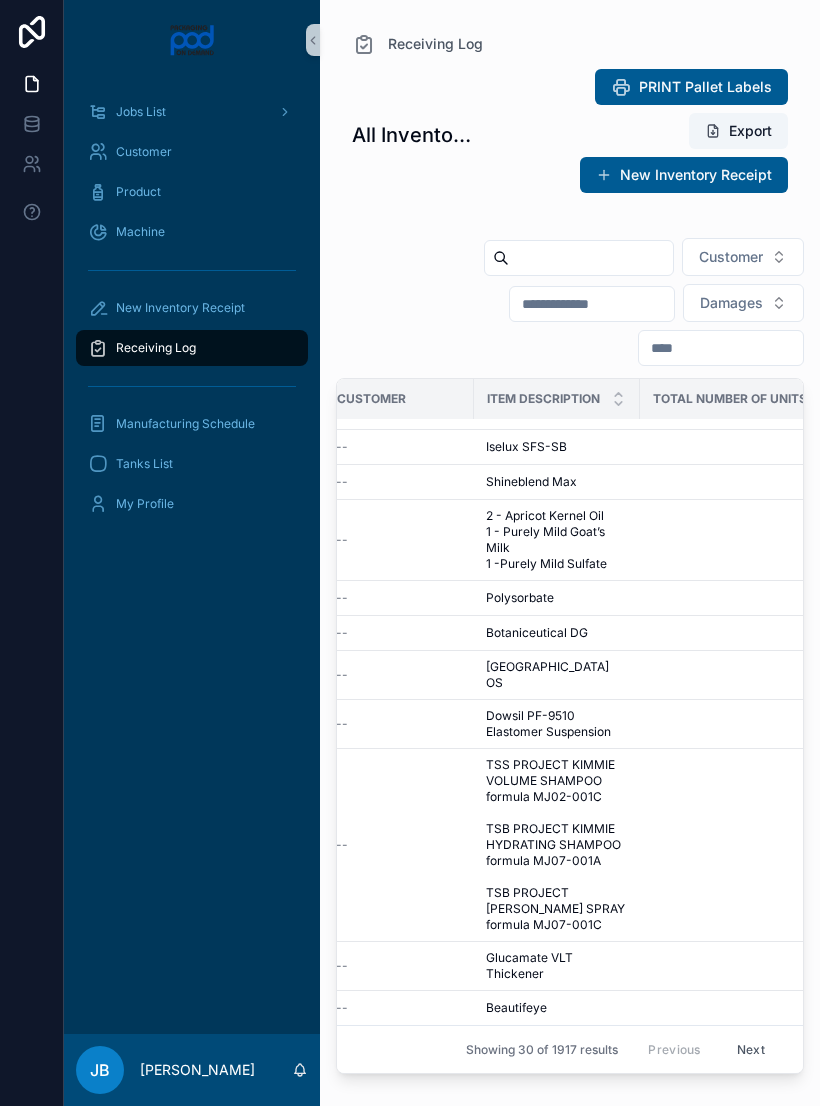 scroll, scrollTop: 1049, scrollLeft: 463, axis: both 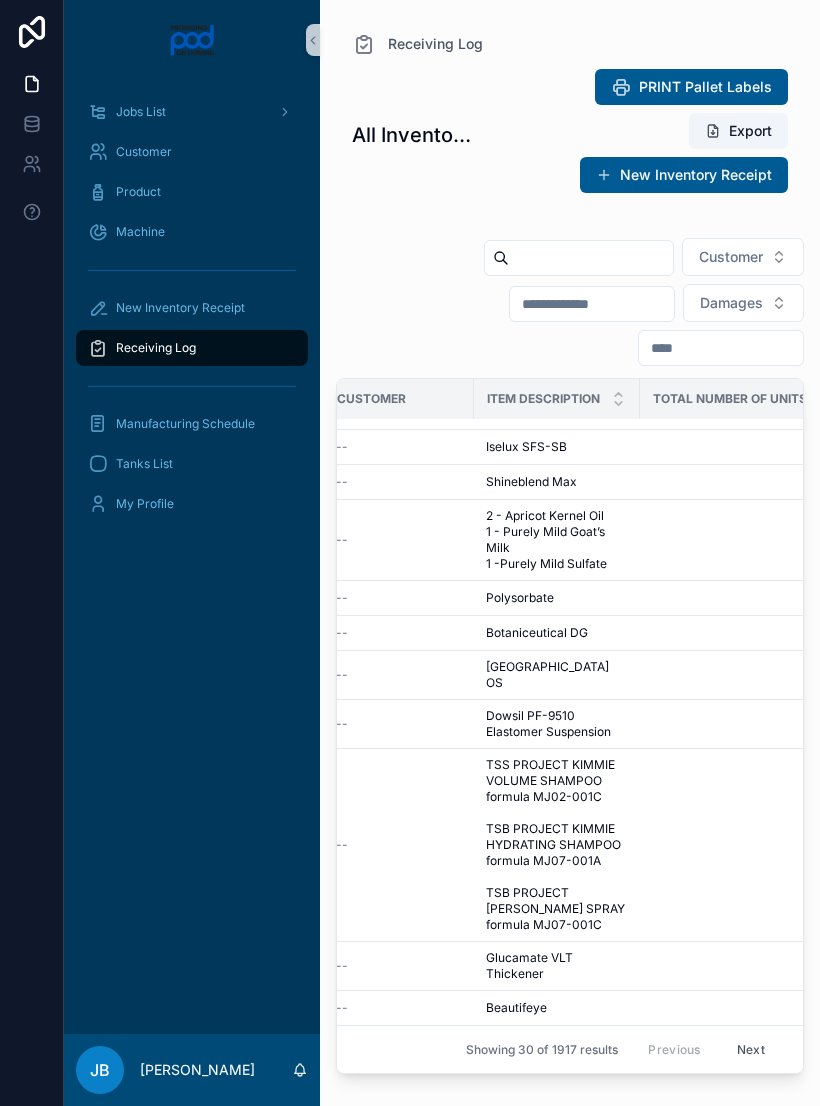 click on "Polysorbate" at bounding box center (520, 598) 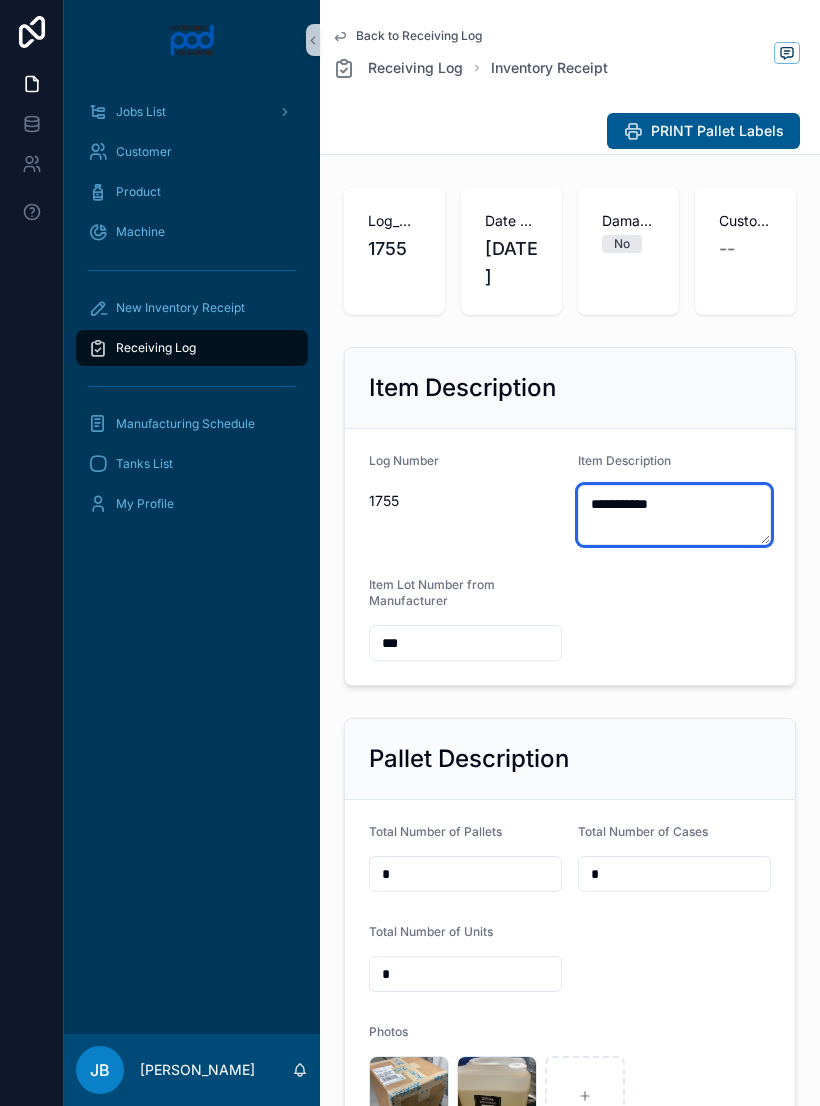 click on "**********" at bounding box center (674, 515) 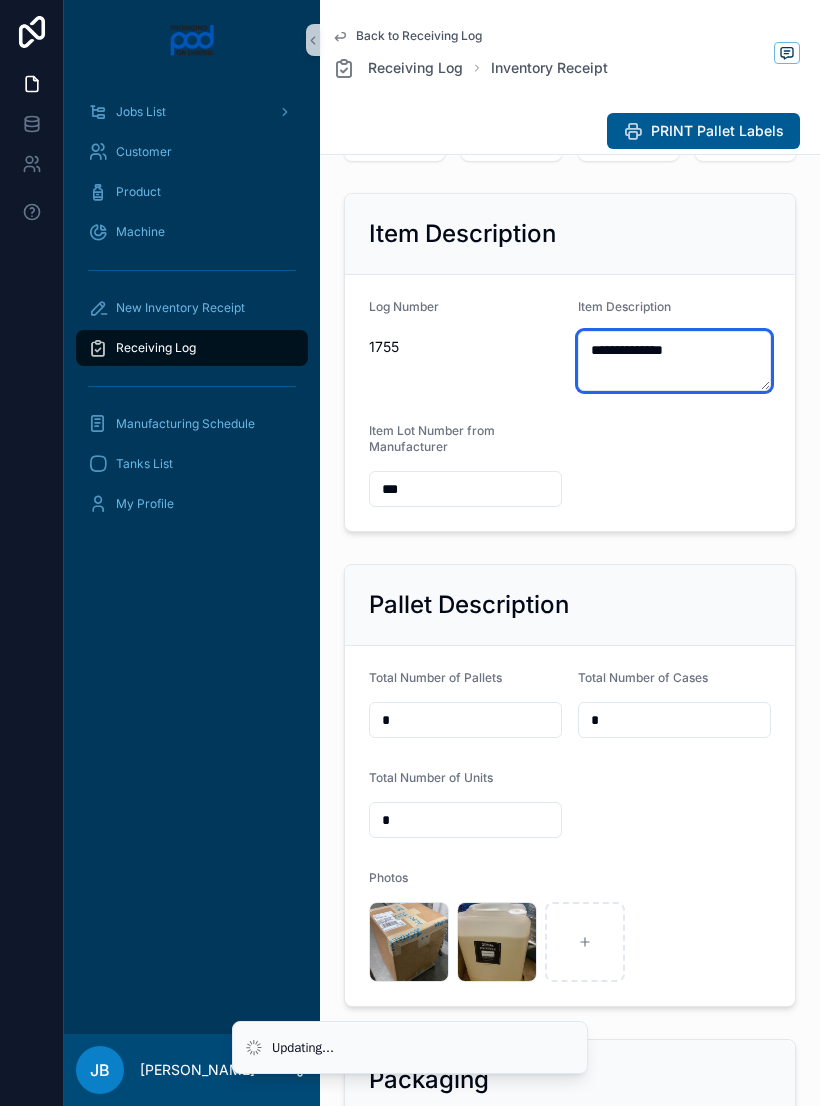 scroll, scrollTop: 155, scrollLeft: 0, axis: vertical 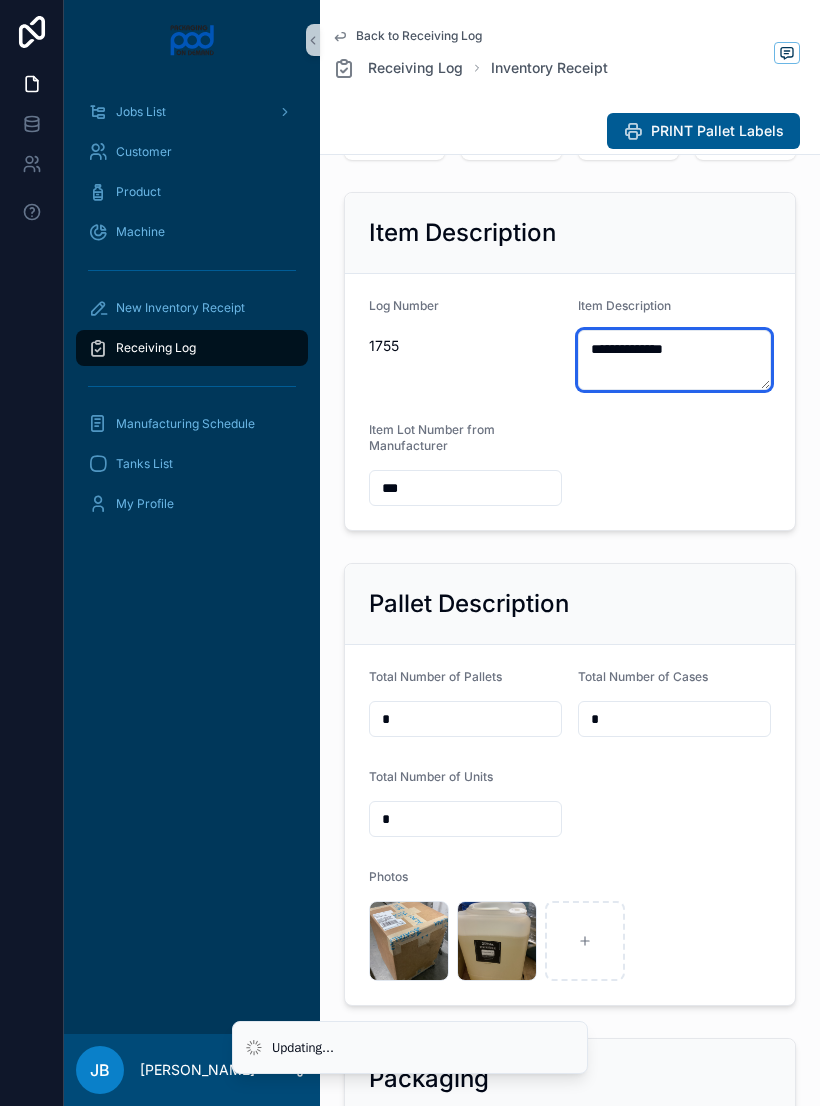 type on "**********" 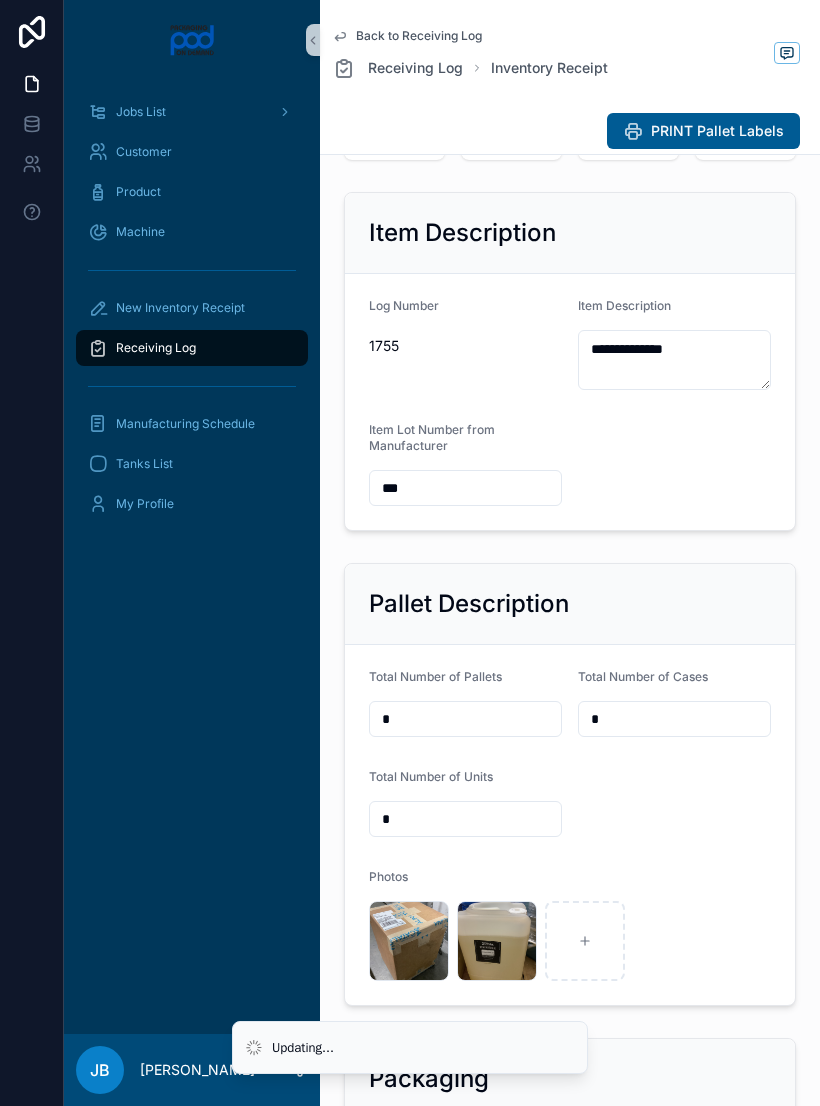 click on "***" at bounding box center (465, 488) 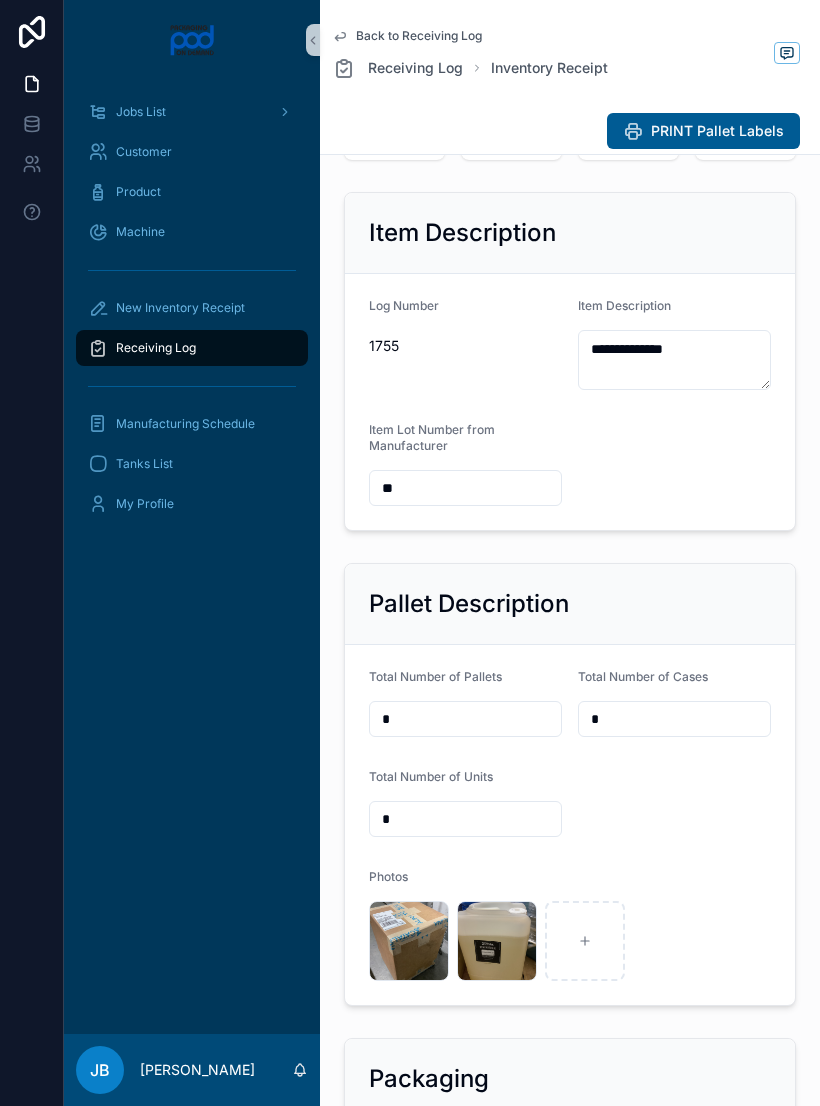 type on "*" 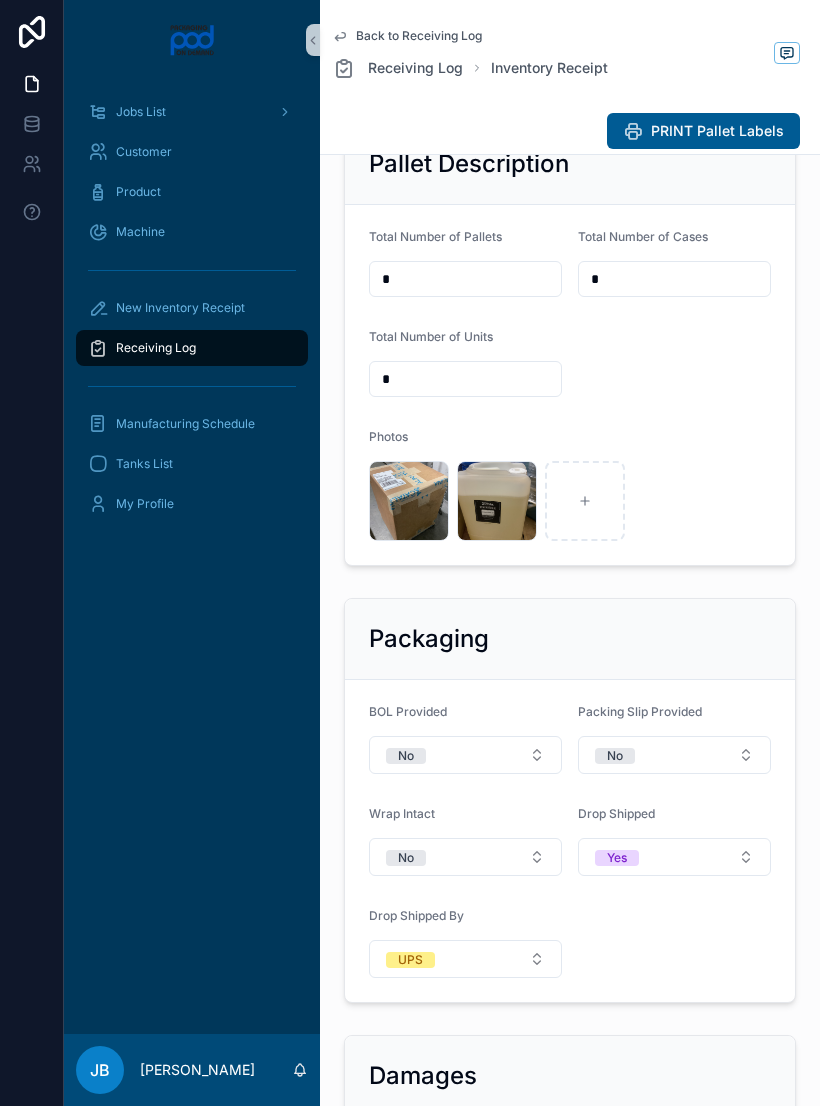 scroll, scrollTop: 635, scrollLeft: 0, axis: vertical 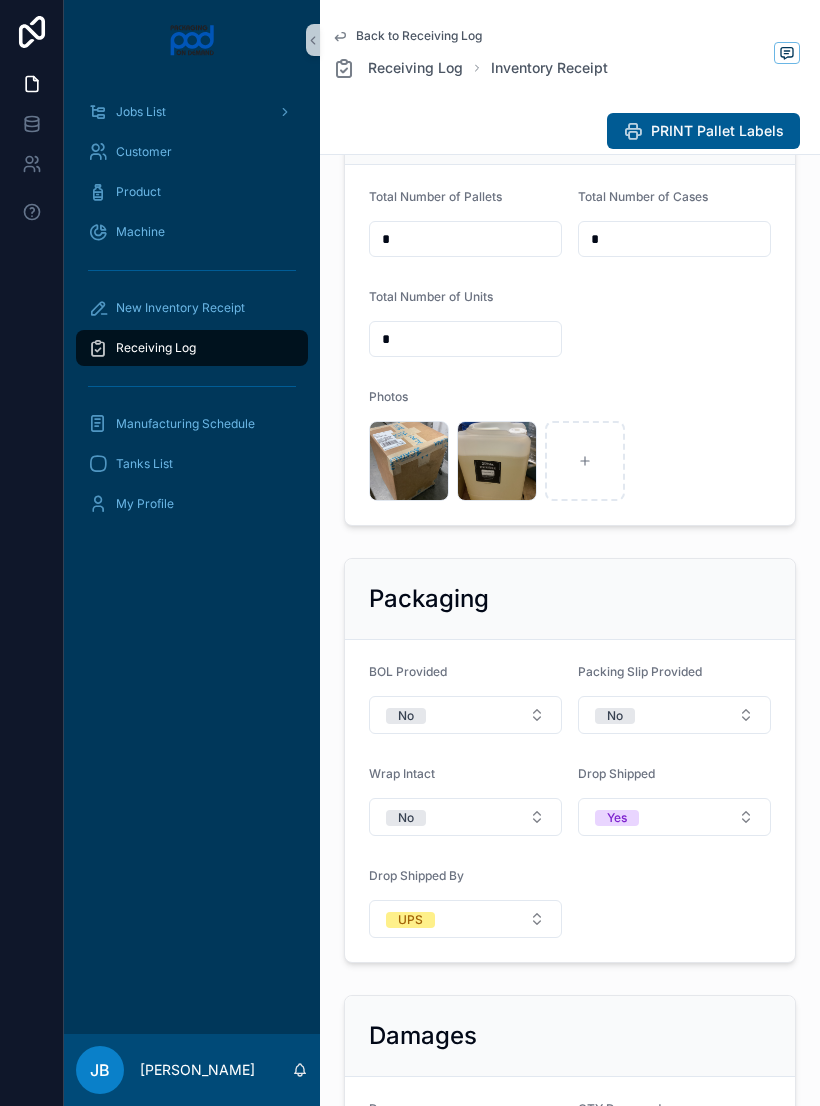 type on "**********" 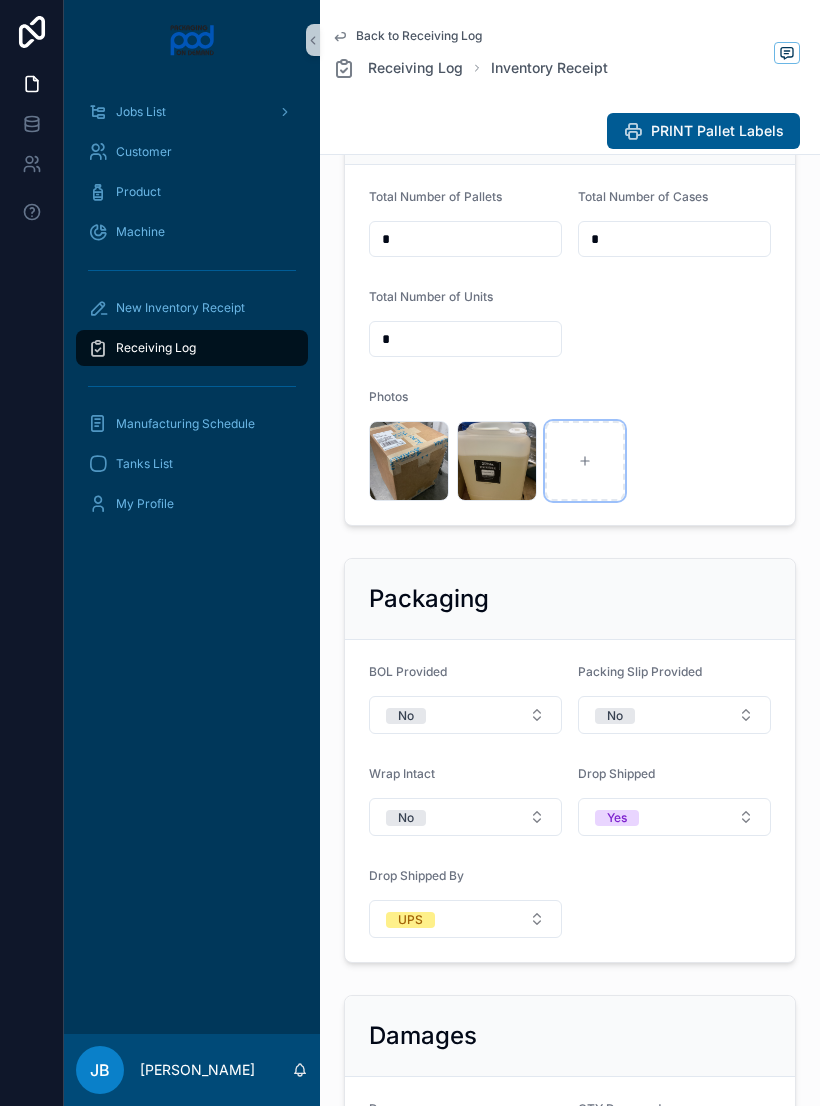 click at bounding box center (585, 461) 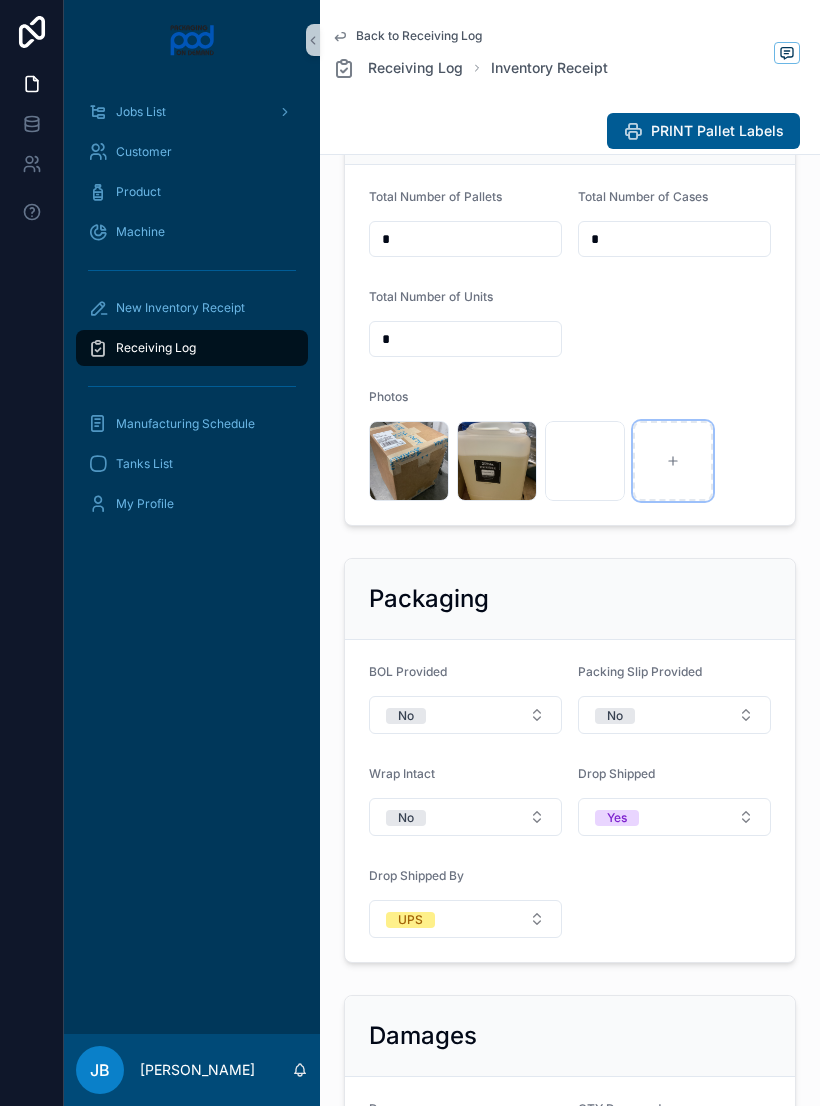click at bounding box center (673, 461) 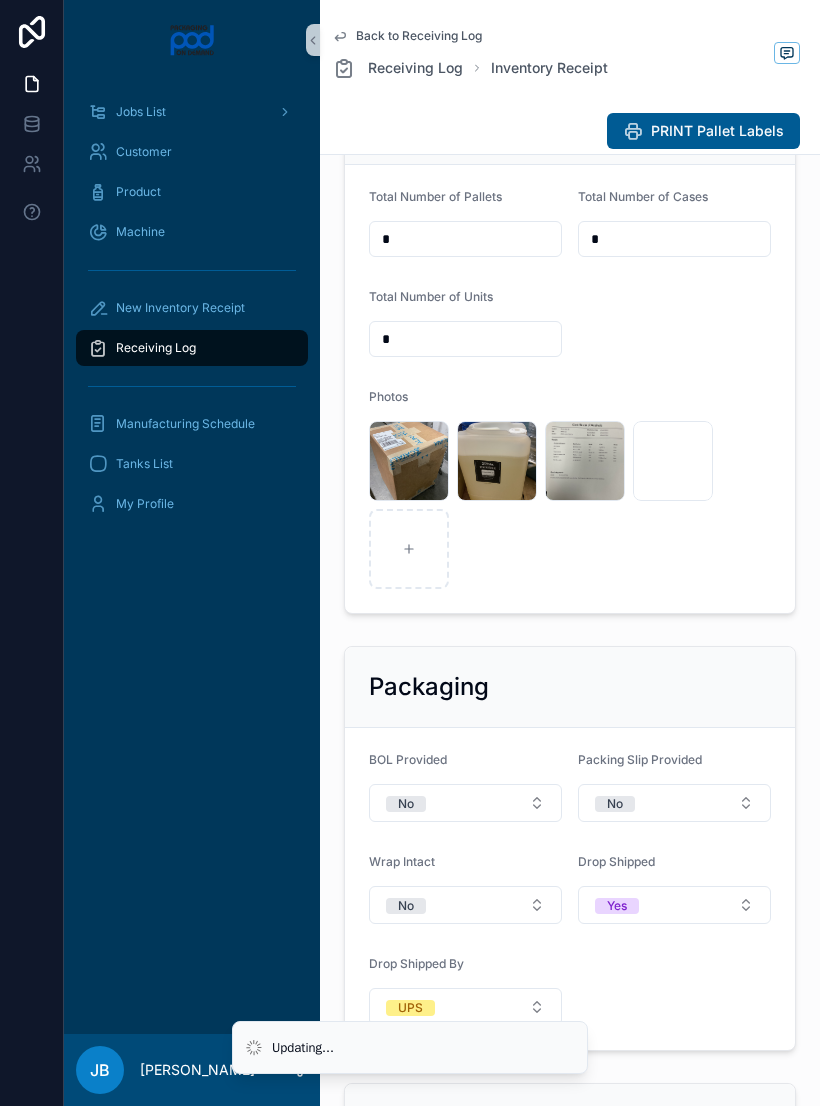 click on "Receiving Log" at bounding box center (192, 348) 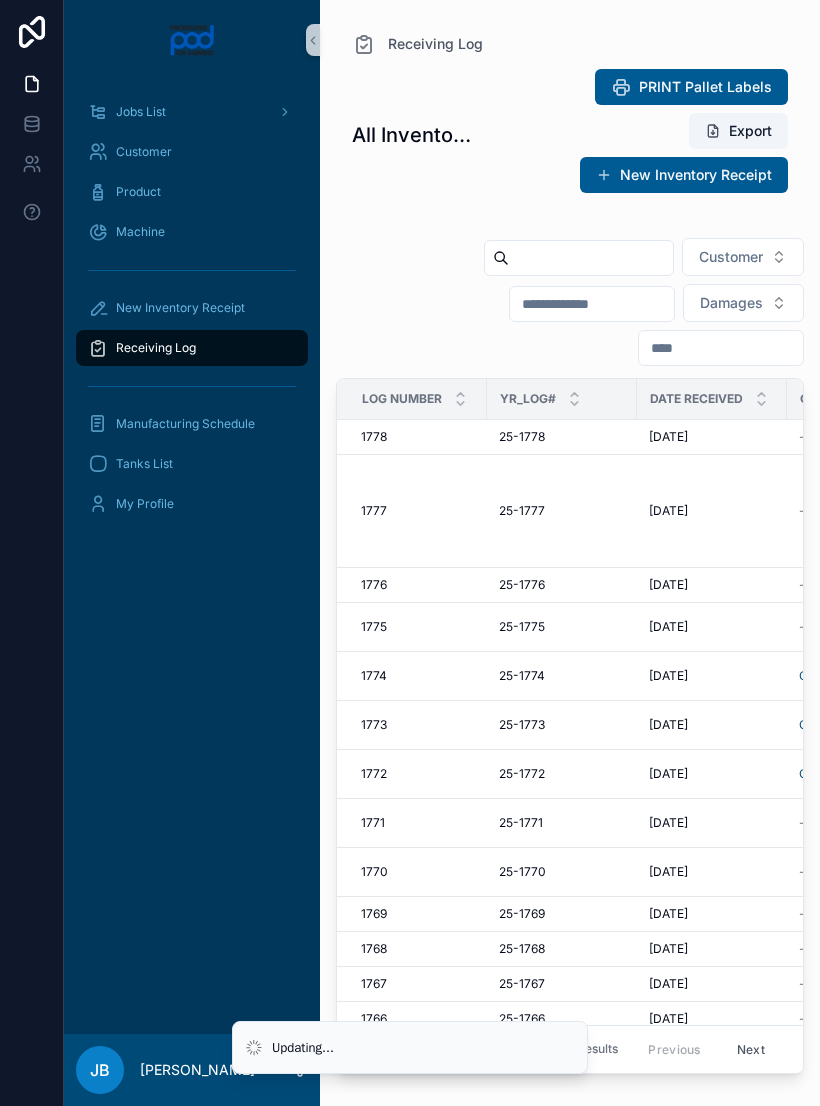 scroll, scrollTop: 0, scrollLeft: 0, axis: both 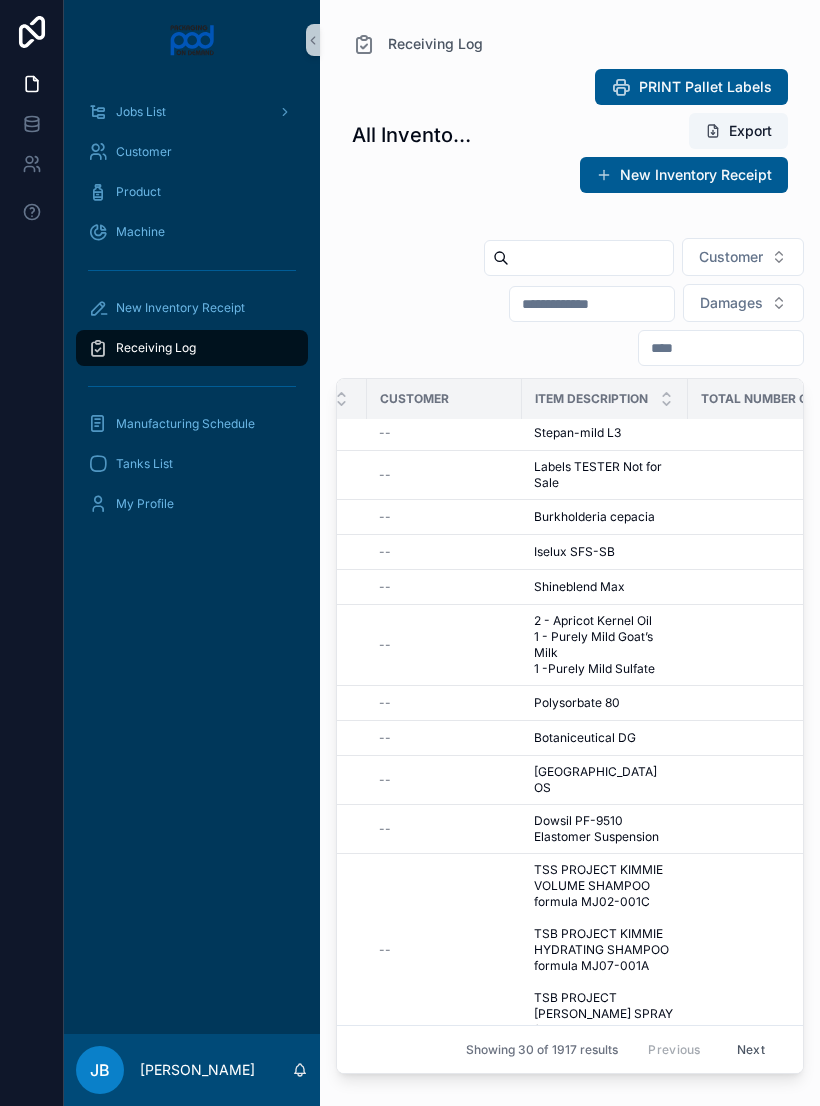 click on "Polysorbate 80 Polysorbate 80" at bounding box center (605, 703) 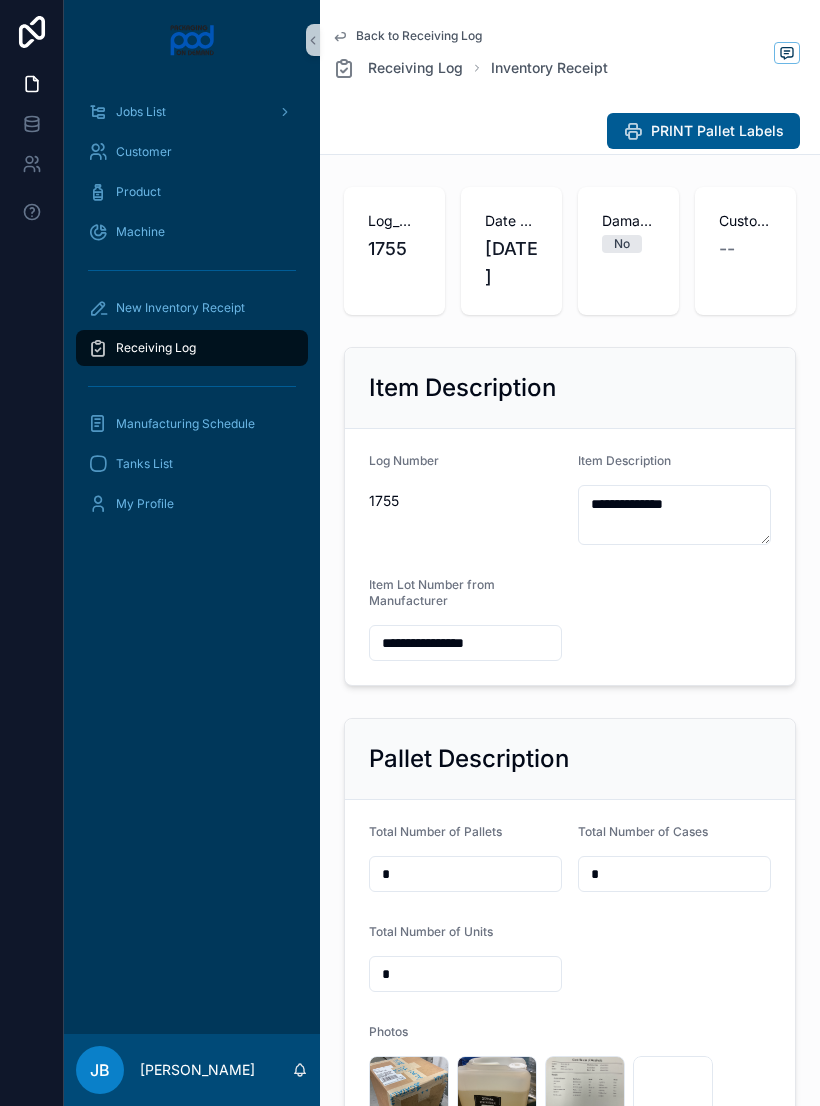 scroll, scrollTop: 0, scrollLeft: 0, axis: both 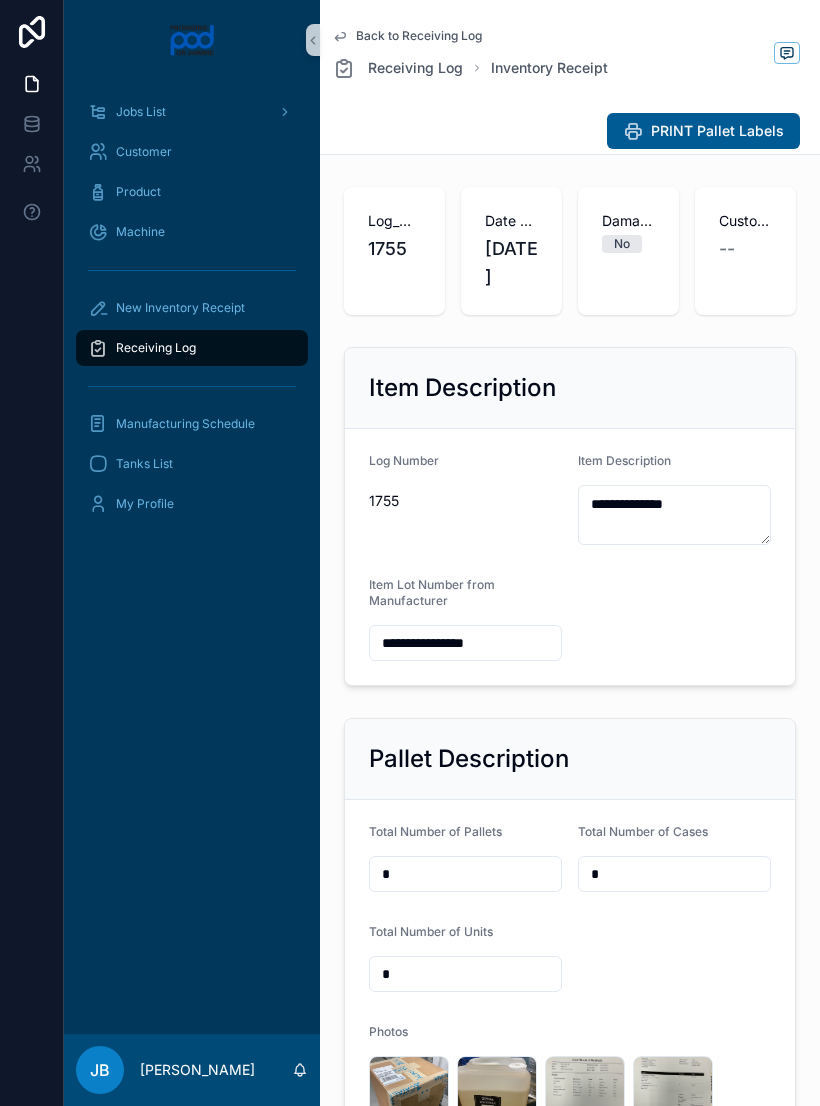 click on "Receiving Log" at bounding box center (192, 348) 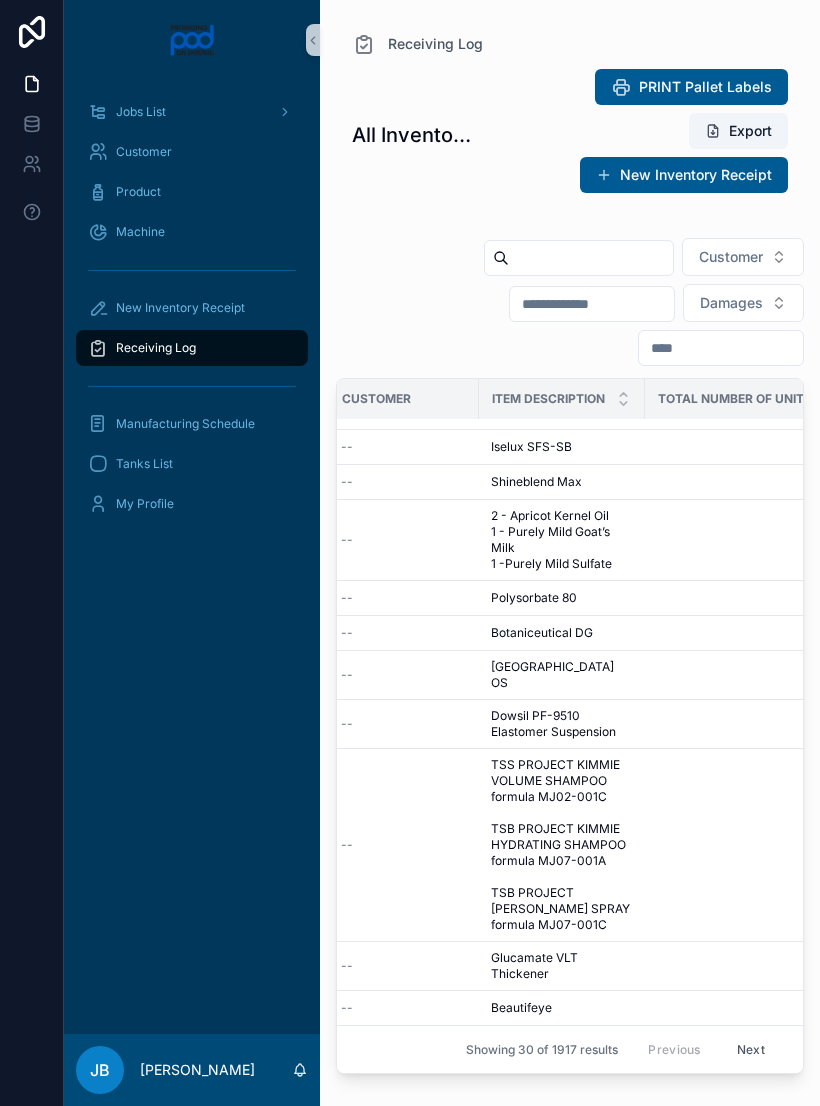 scroll, scrollTop: 1130, scrollLeft: 458, axis: both 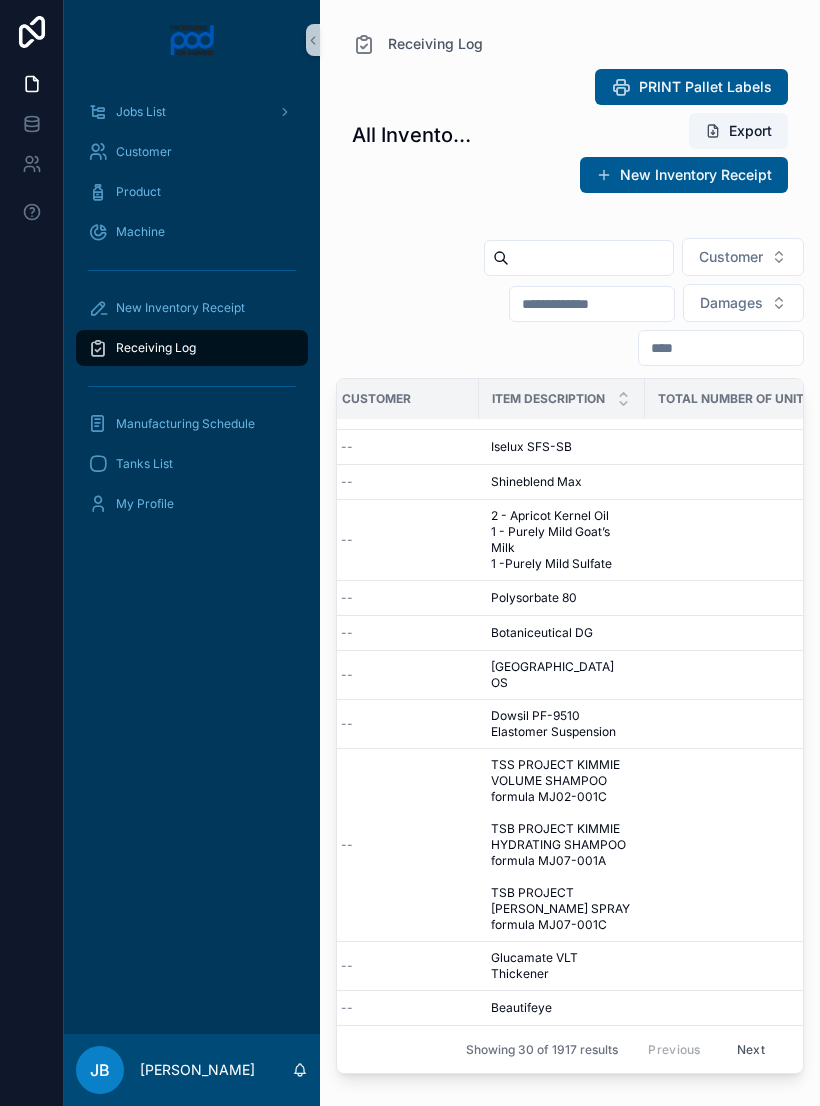 click on "Next" at bounding box center [751, 1049] 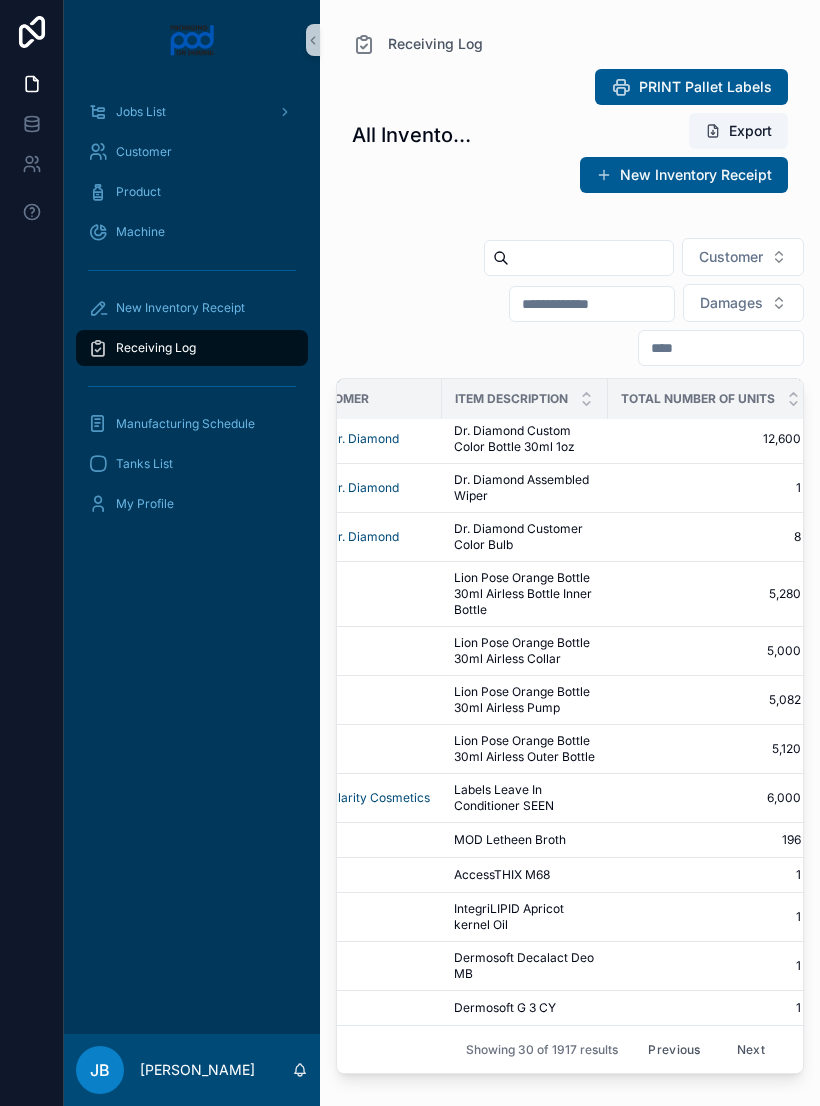 scroll, scrollTop: 1161, scrollLeft: 500, axis: both 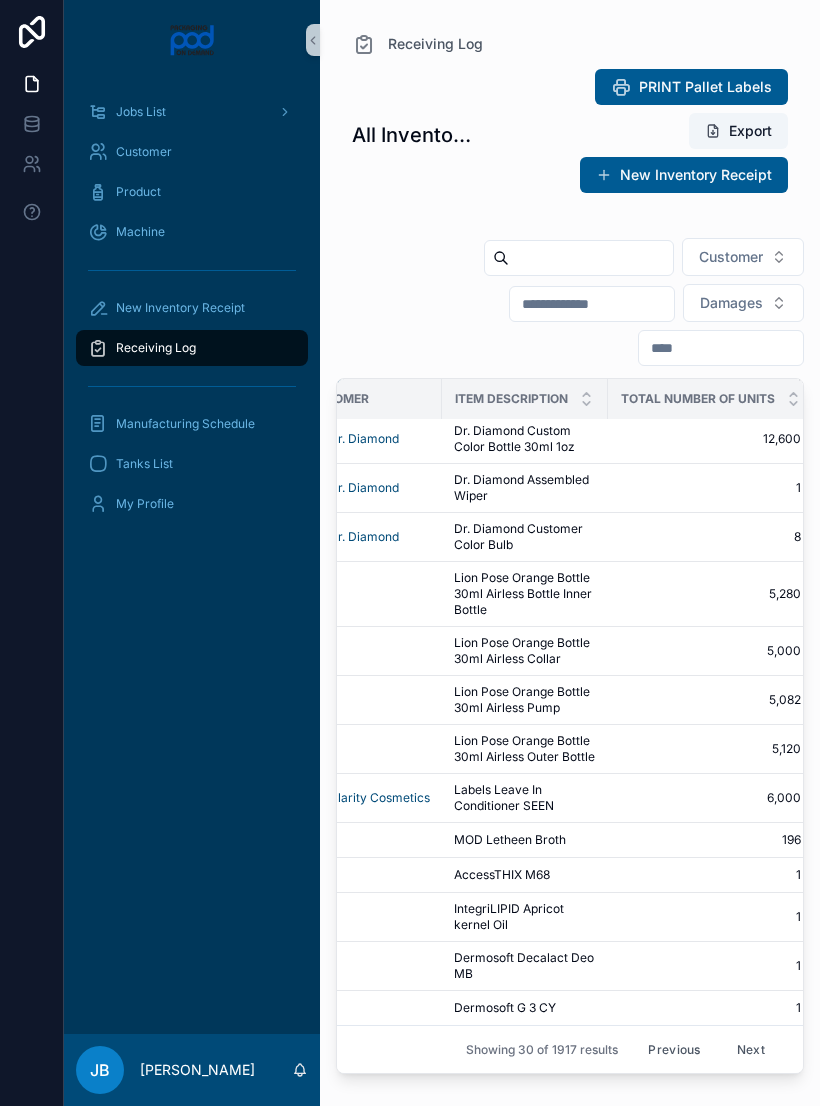 click on "Receiving Log" at bounding box center (192, 348) 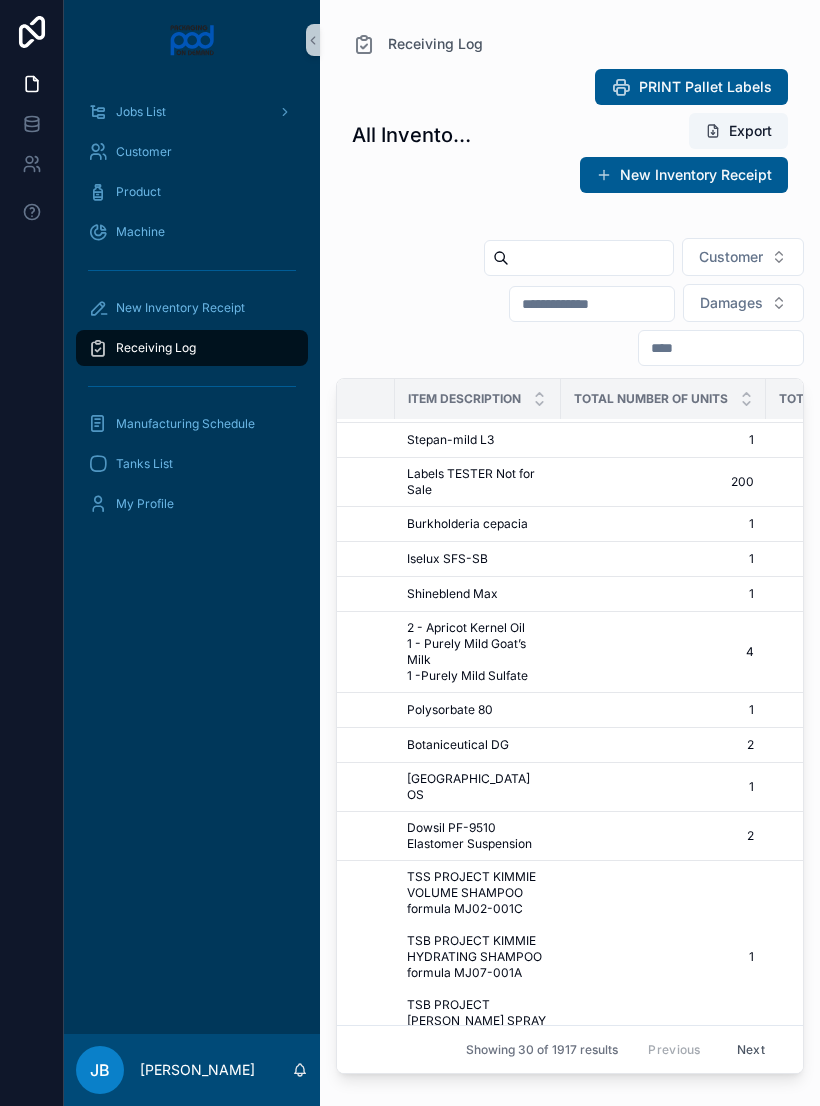scroll, scrollTop: 804, scrollLeft: 547, axis: both 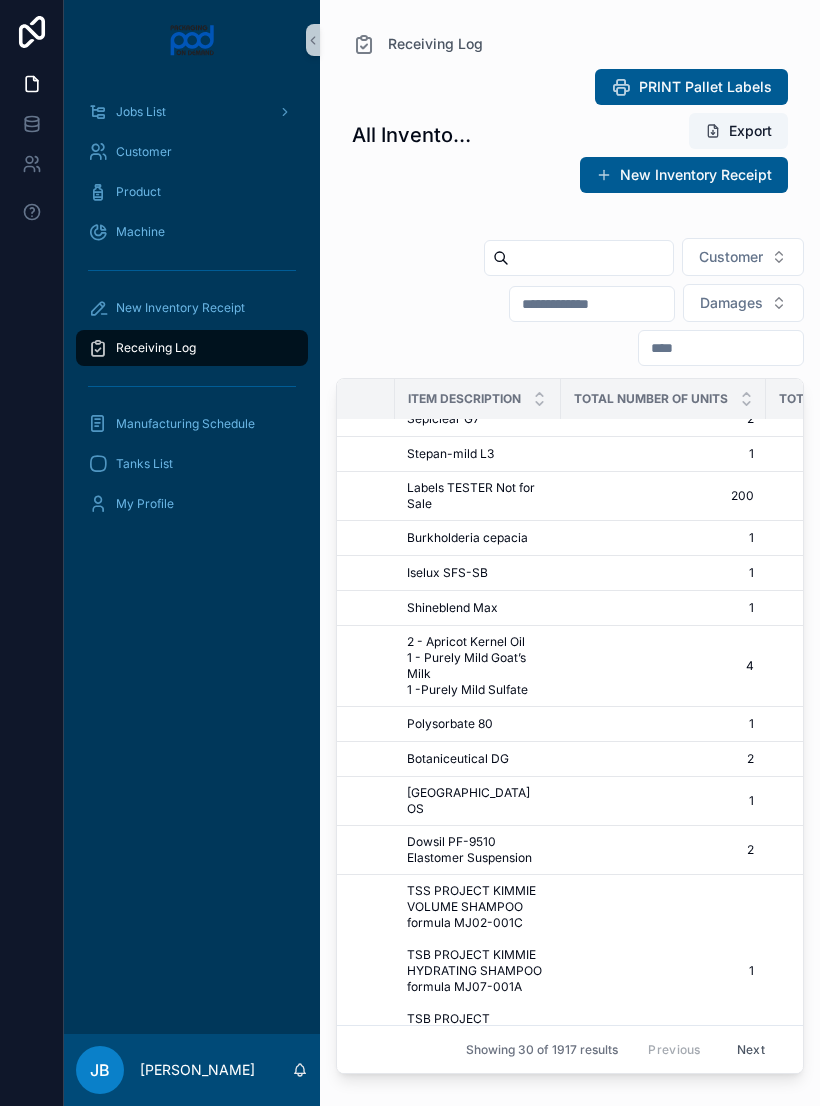click on "2 - Apricot Kernel Oil
1 - Purely Mild Goat’s Milk
1 -Purely Mild Sulfate" at bounding box center [478, 666] 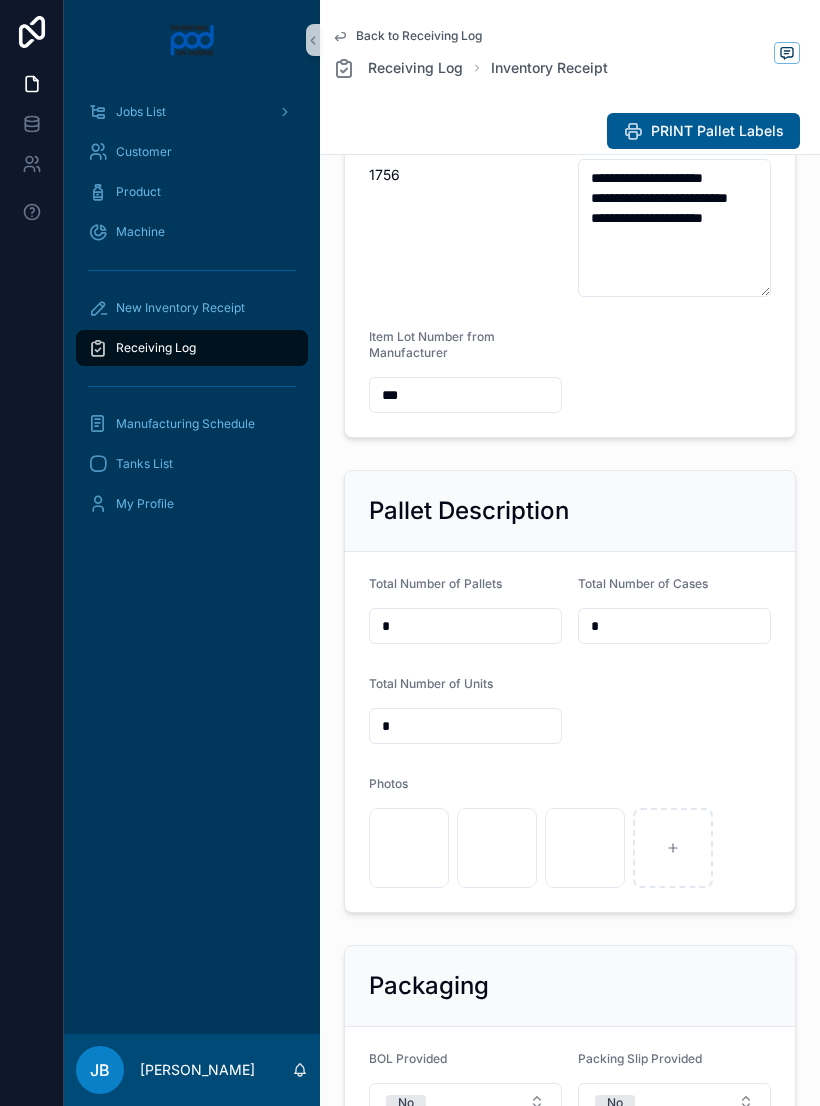 scroll, scrollTop: 342, scrollLeft: 0, axis: vertical 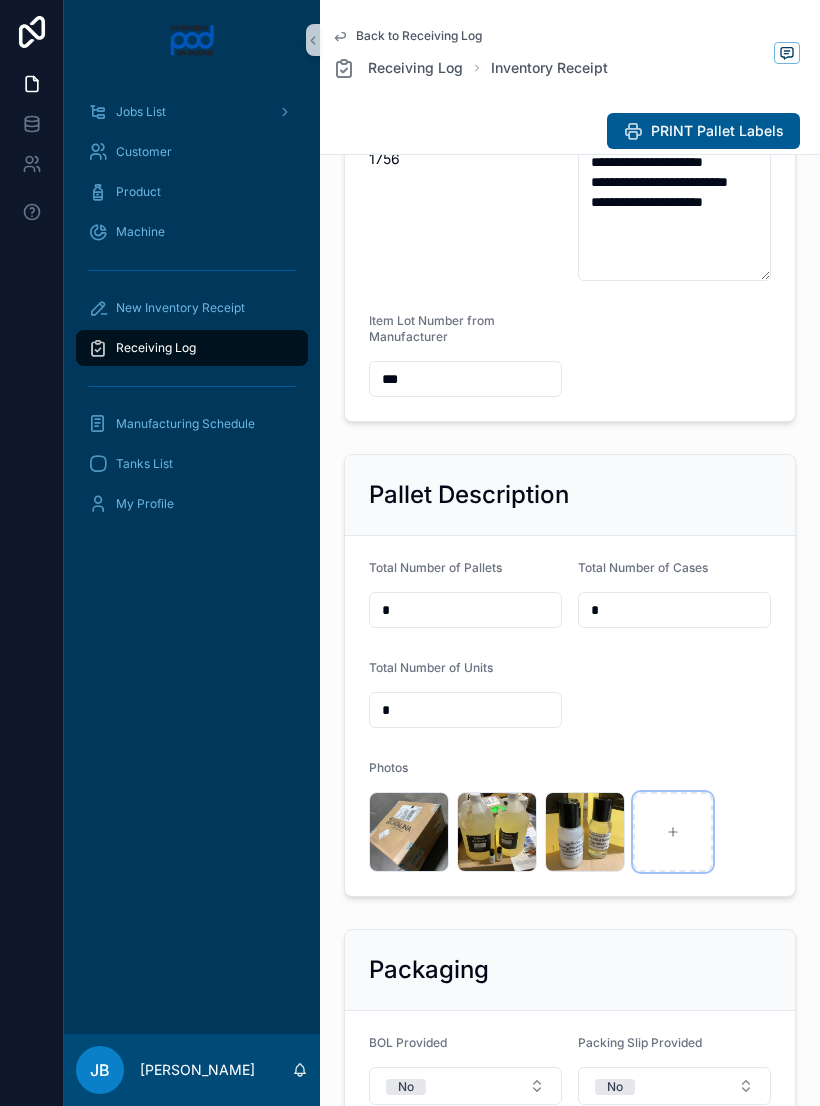 click at bounding box center (673, 832) 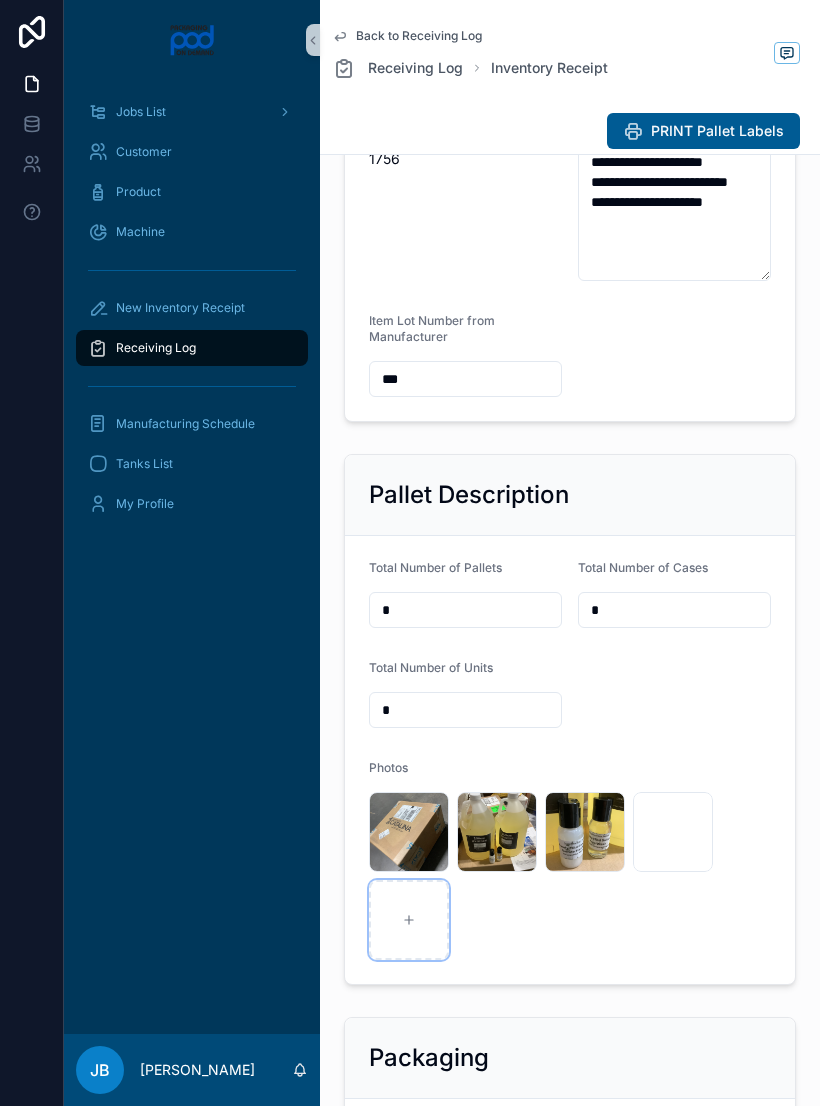 click at bounding box center [409, 920] 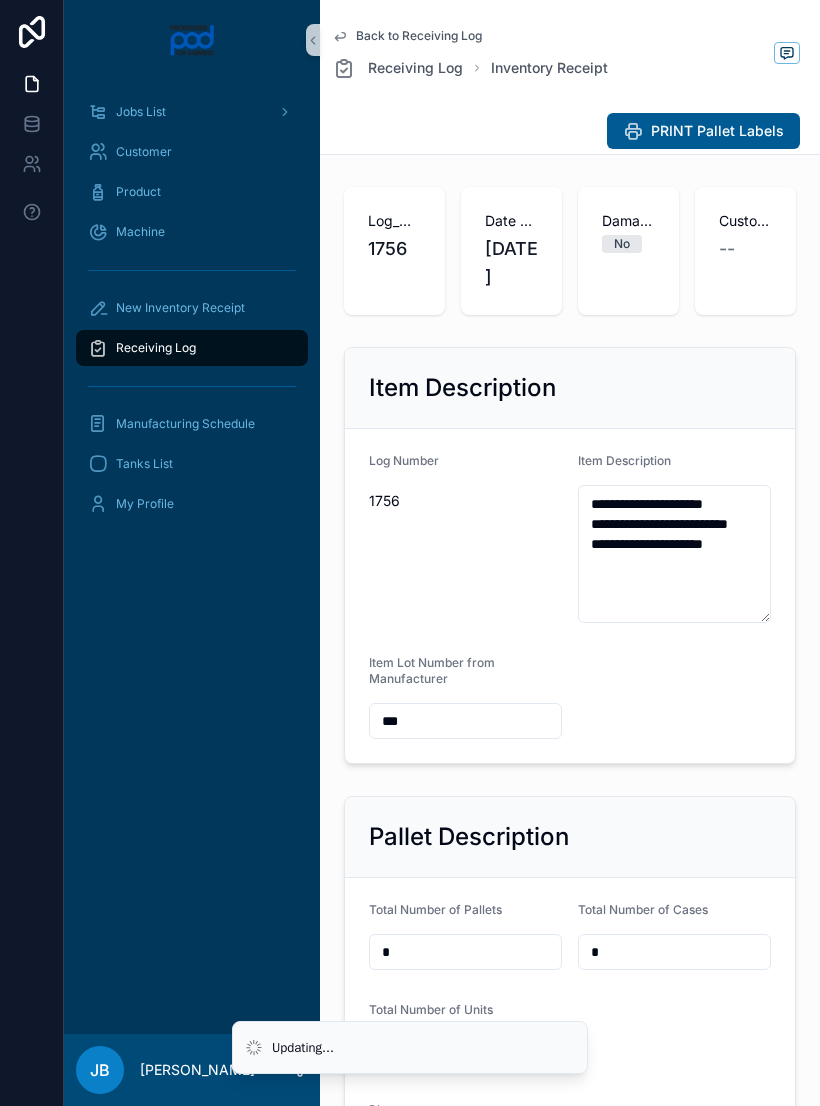 scroll, scrollTop: 0, scrollLeft: 0, axis: both 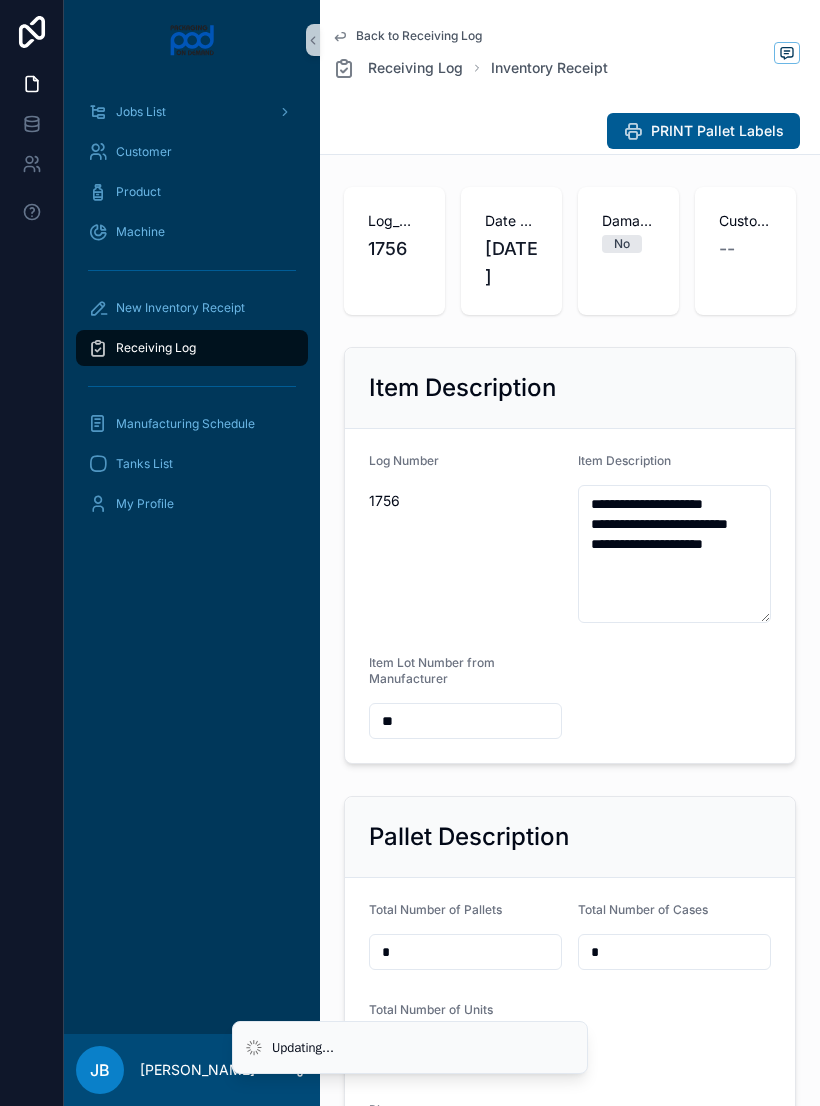 type on "*" 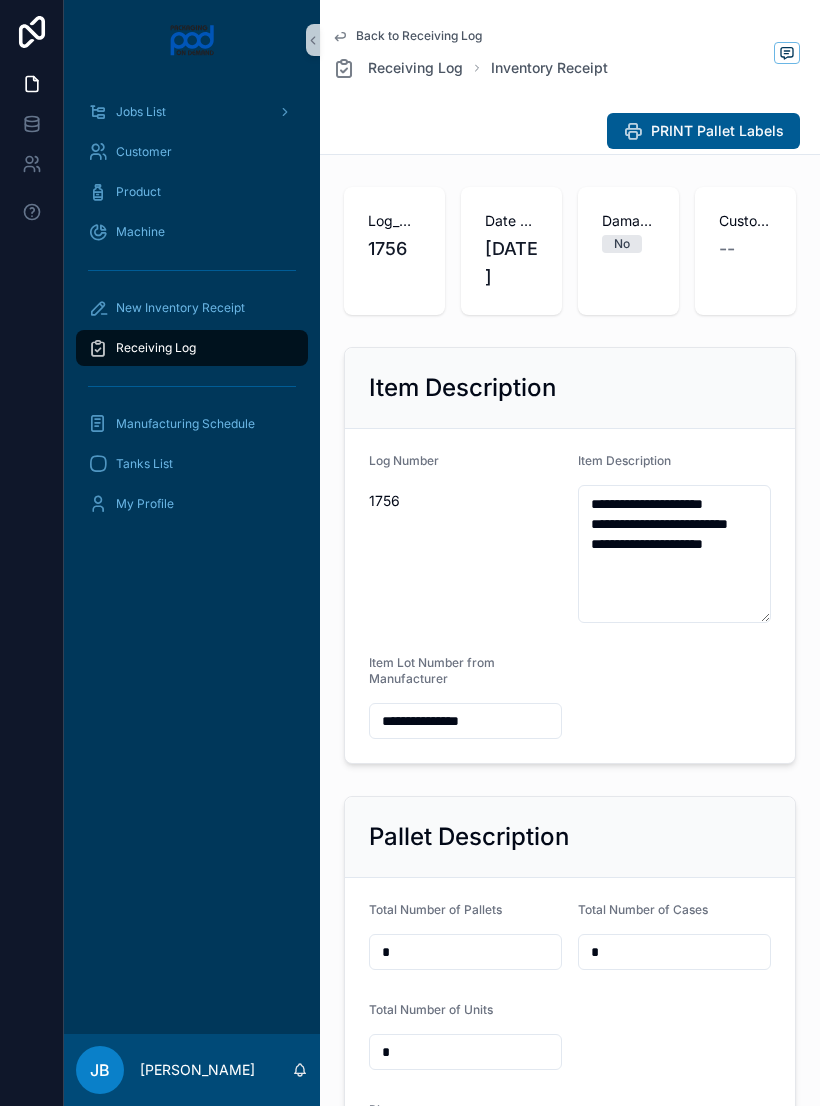 type on "**********" 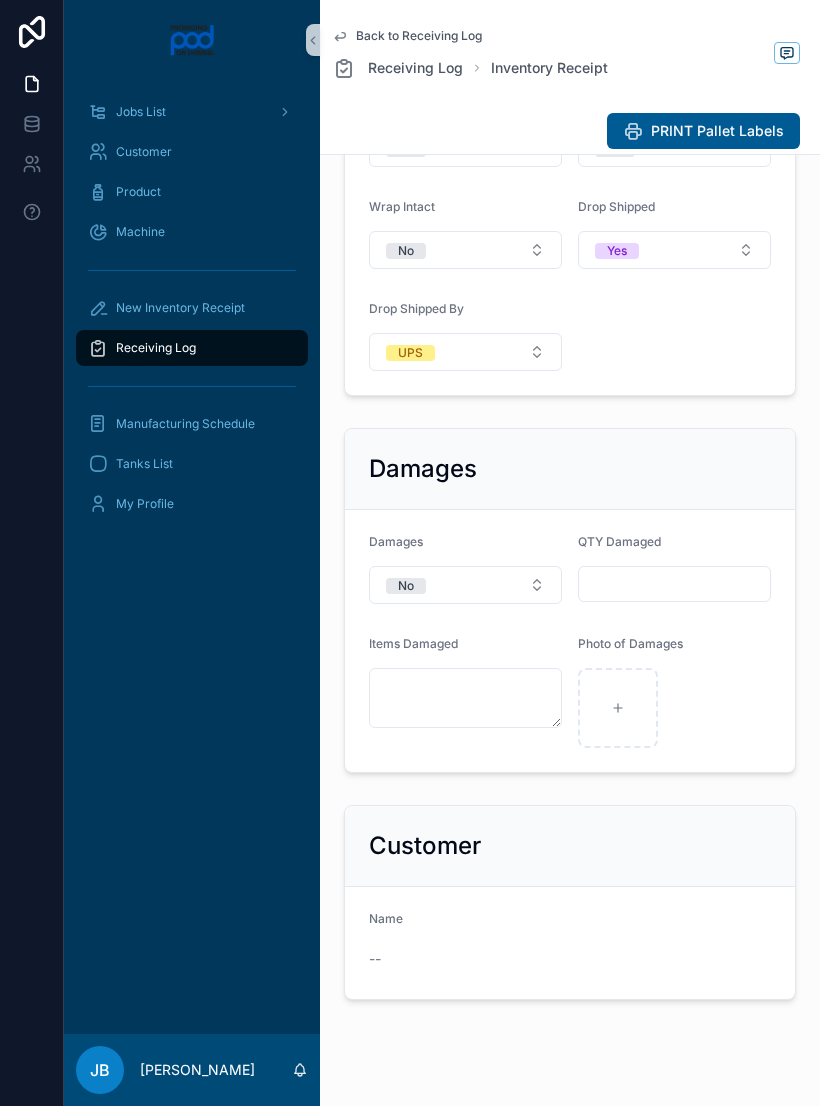 scroll, scrollTop: 1367, scrollLeft: 0, axis: vertical 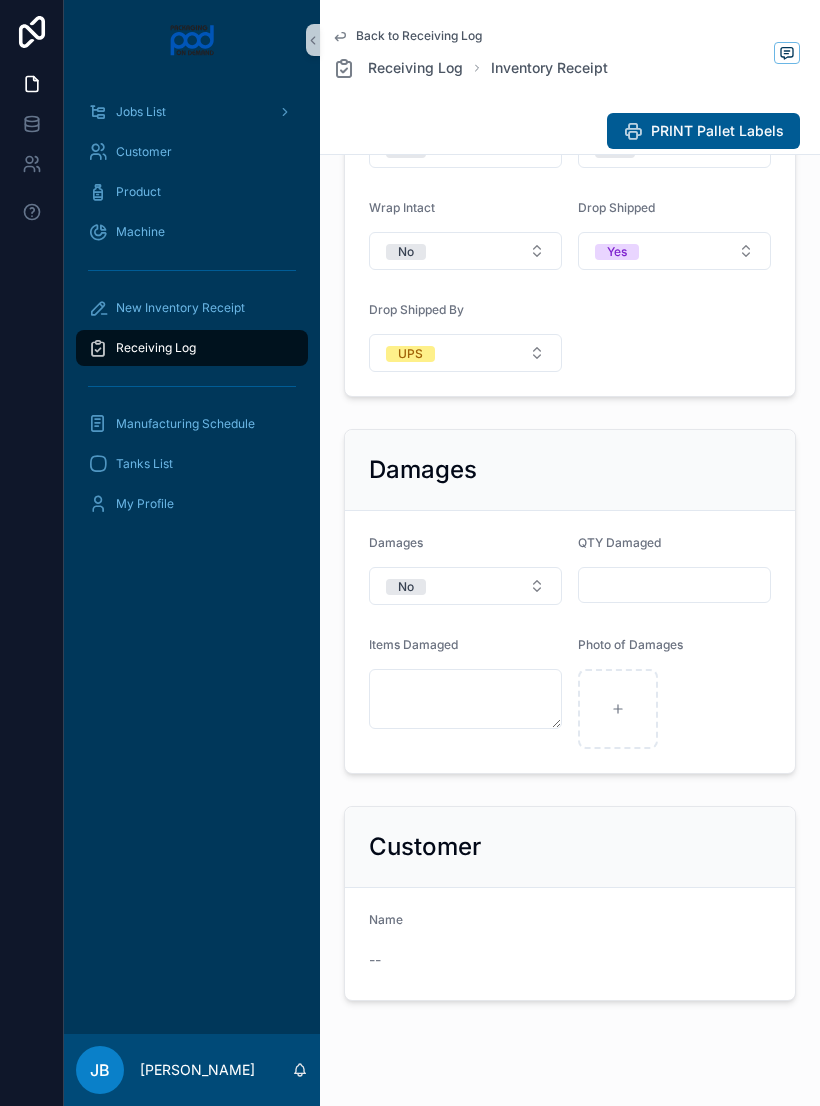 click on "New Inventory Receipt" at bounding box center [180, 308] 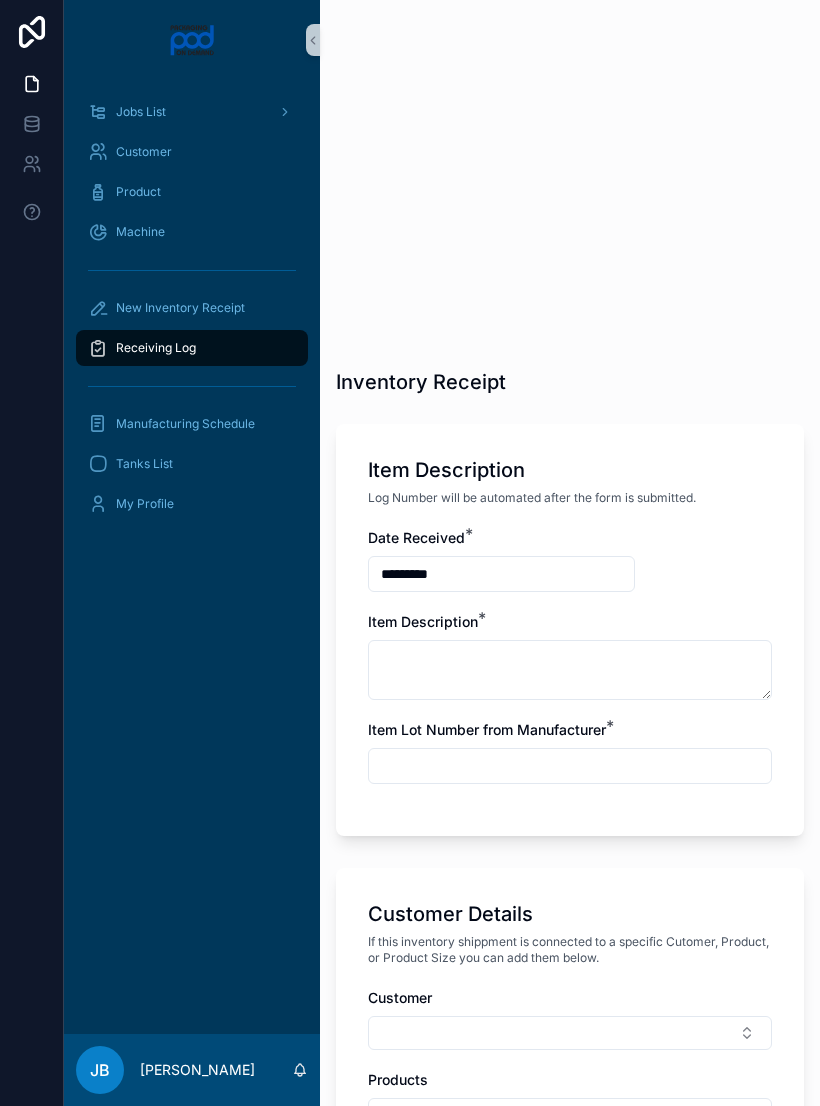 scroll, scrollTop: 0, scrollLeft: 0, axis: both 